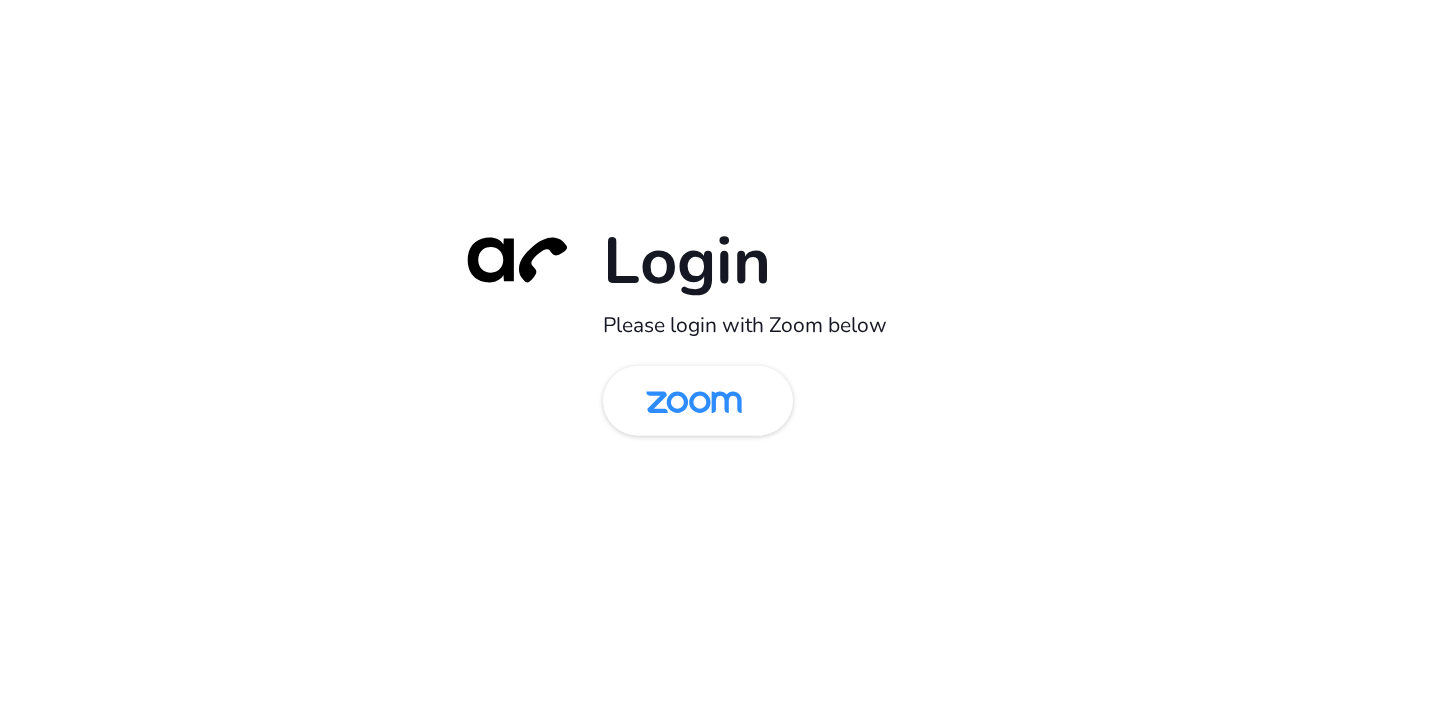 scroll, scrollTop: 0, scrollLeft: 0, axis: both 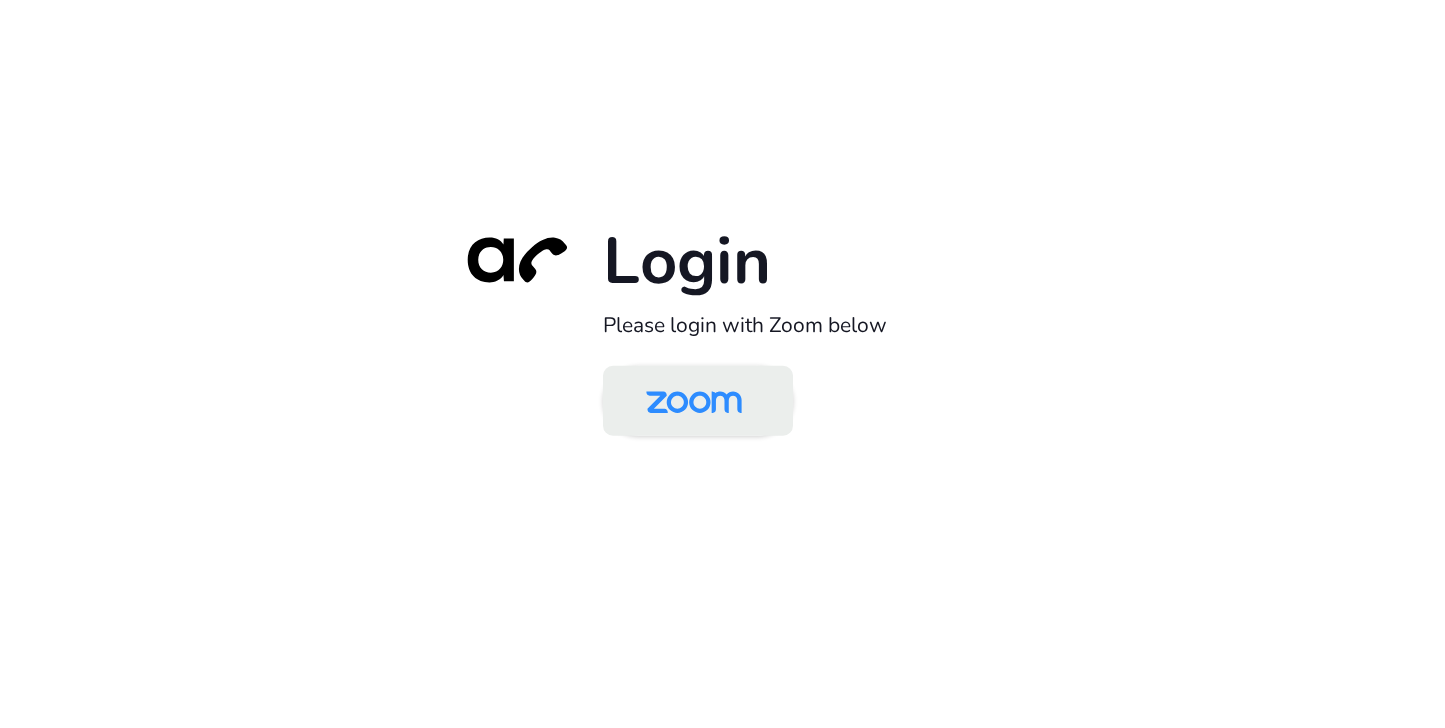 click at bounding box center [694, 402] 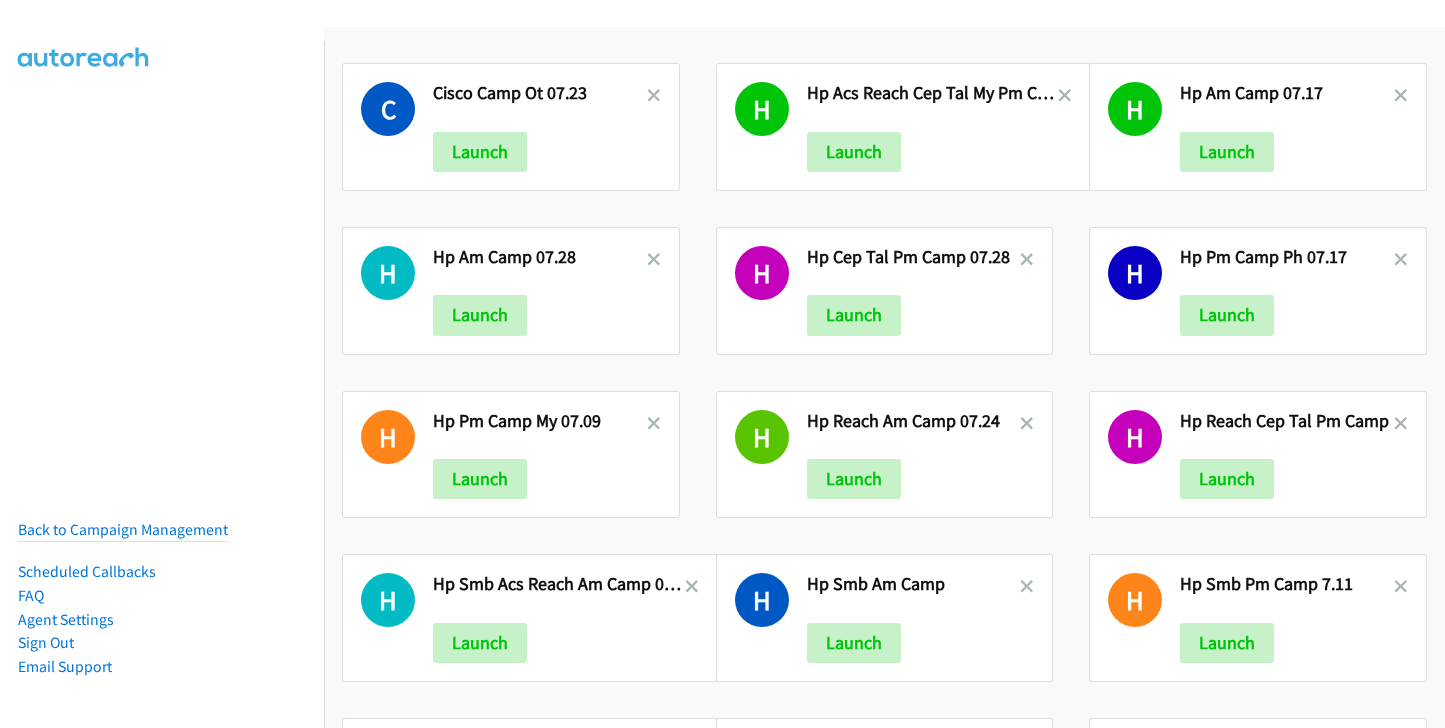 scroll, scrollTop: 0, scrollLeft: 0, axis: both 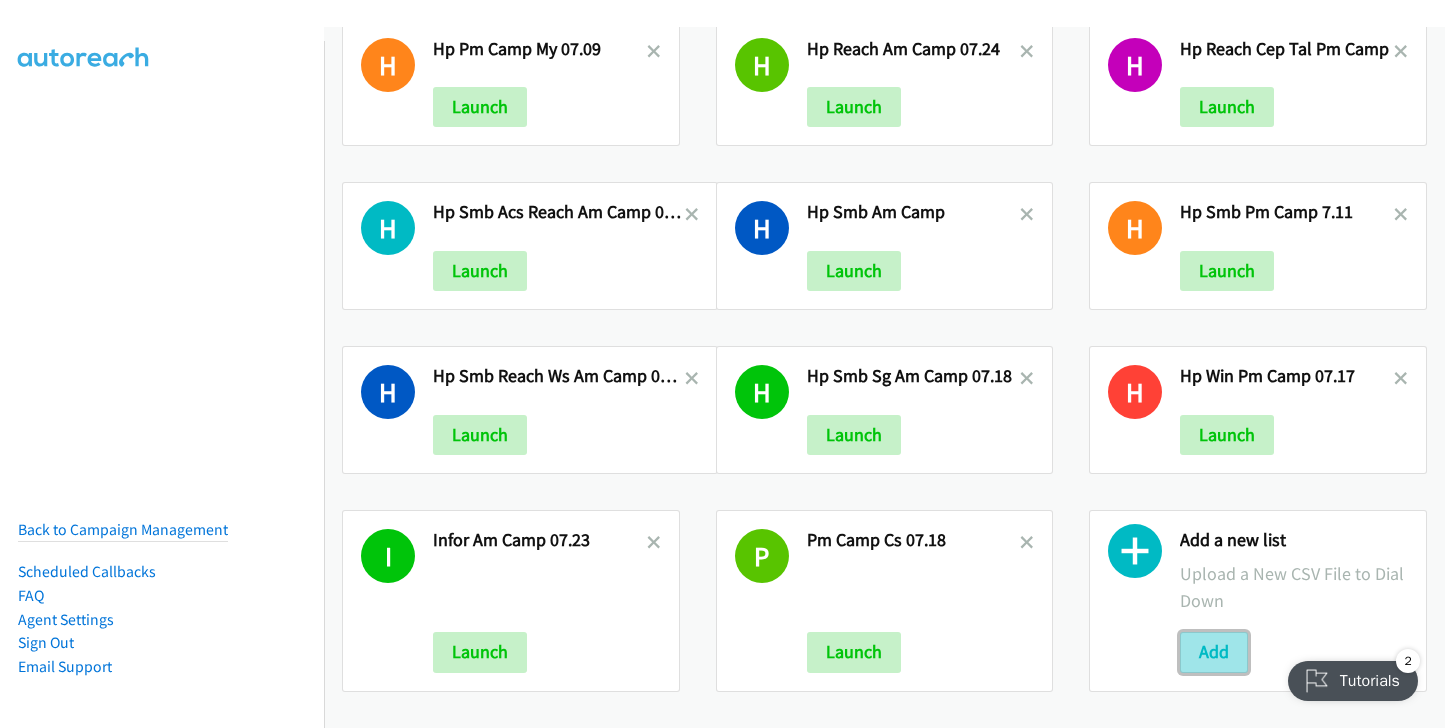 click on "Add" at bounding box center [1214, 652] 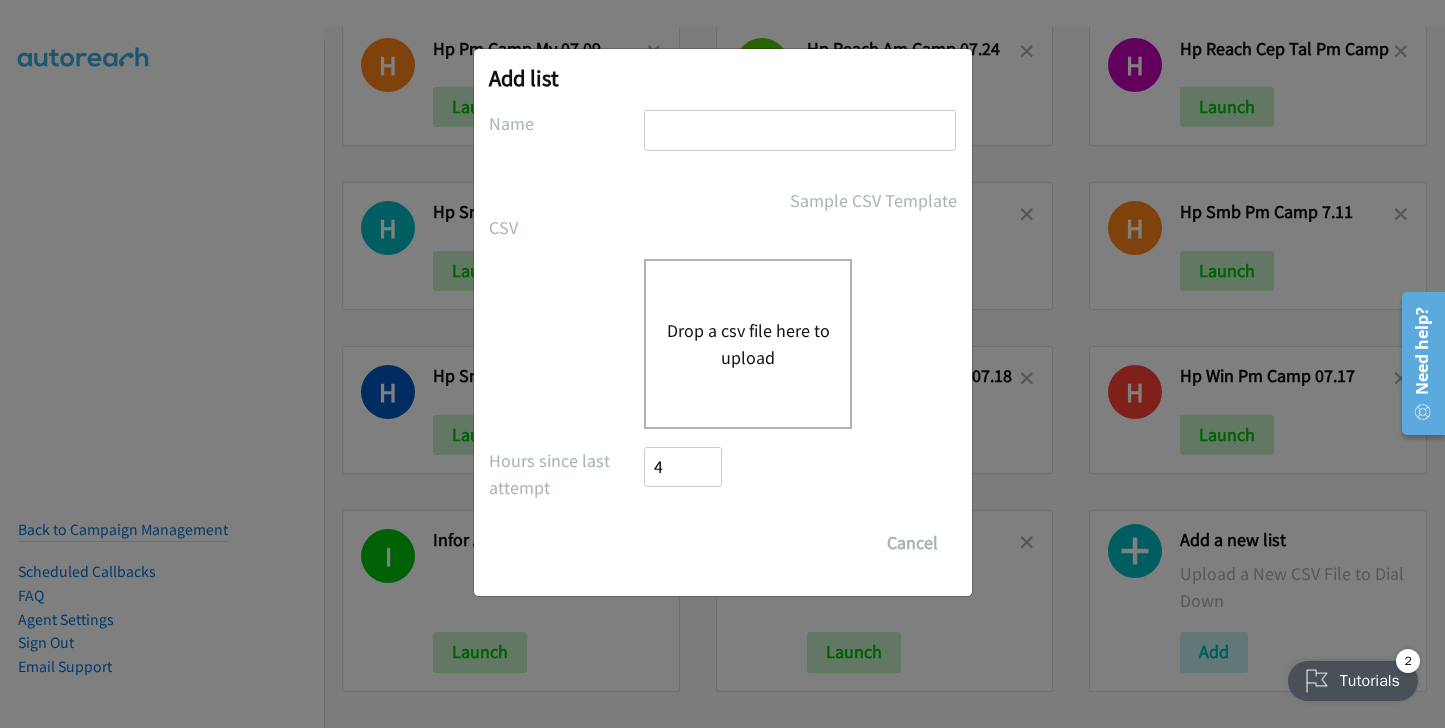 click on "Drop a csv file here to upload" at bounding box center [748, 344] 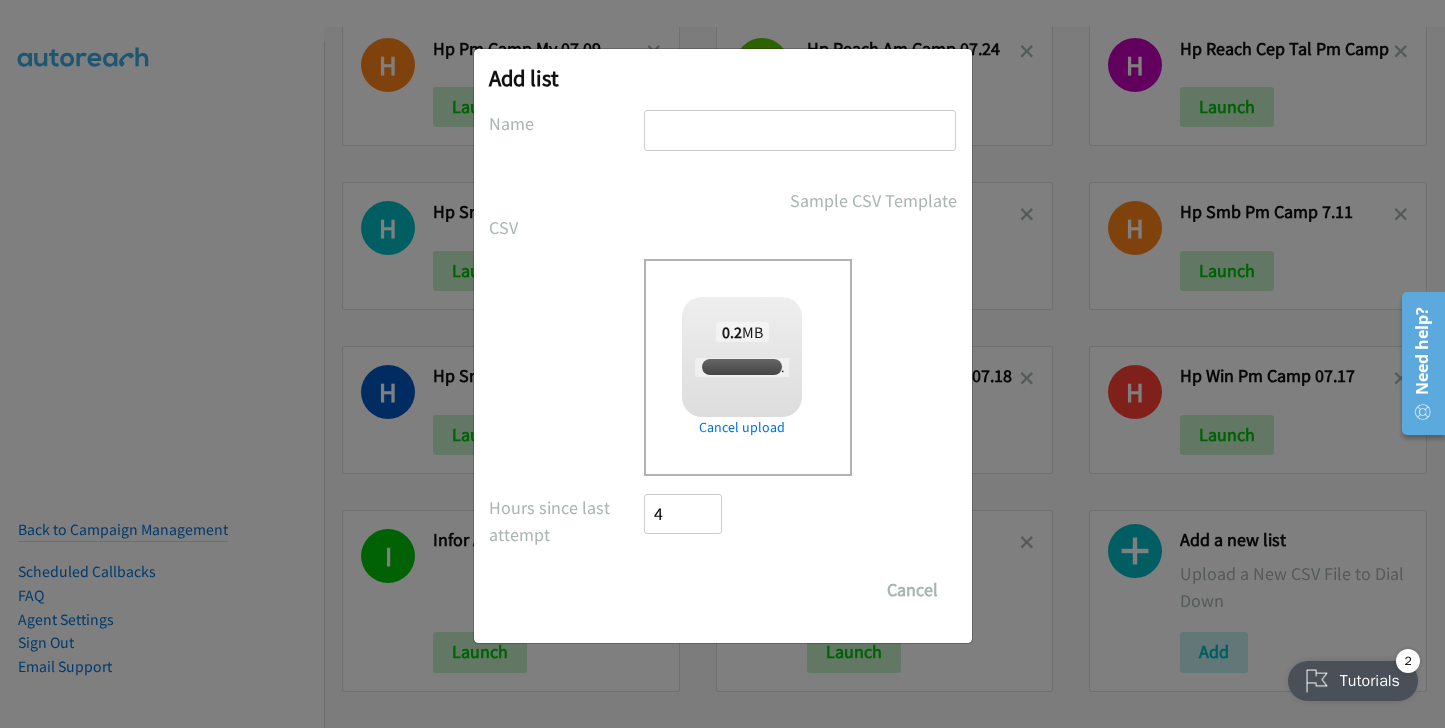 checkbox on "true" 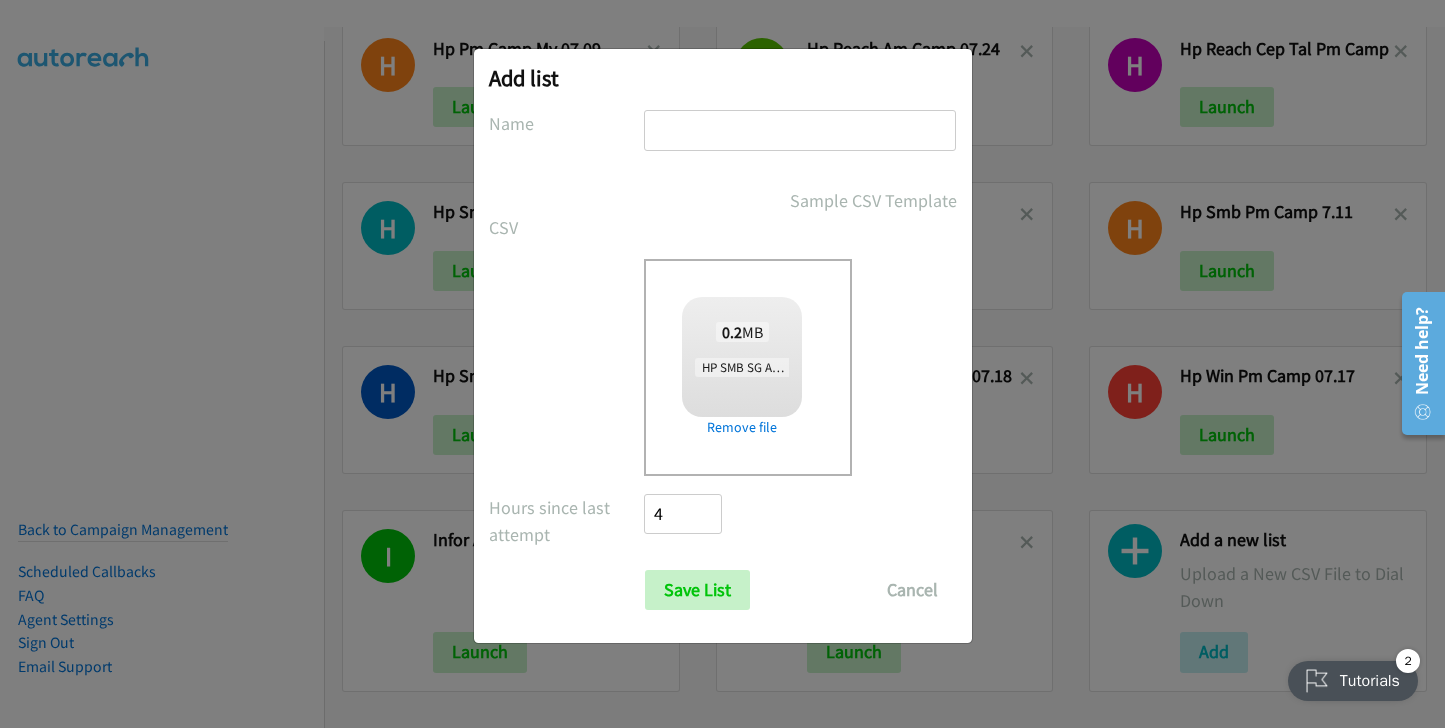 click at bounding box center [800, 130] 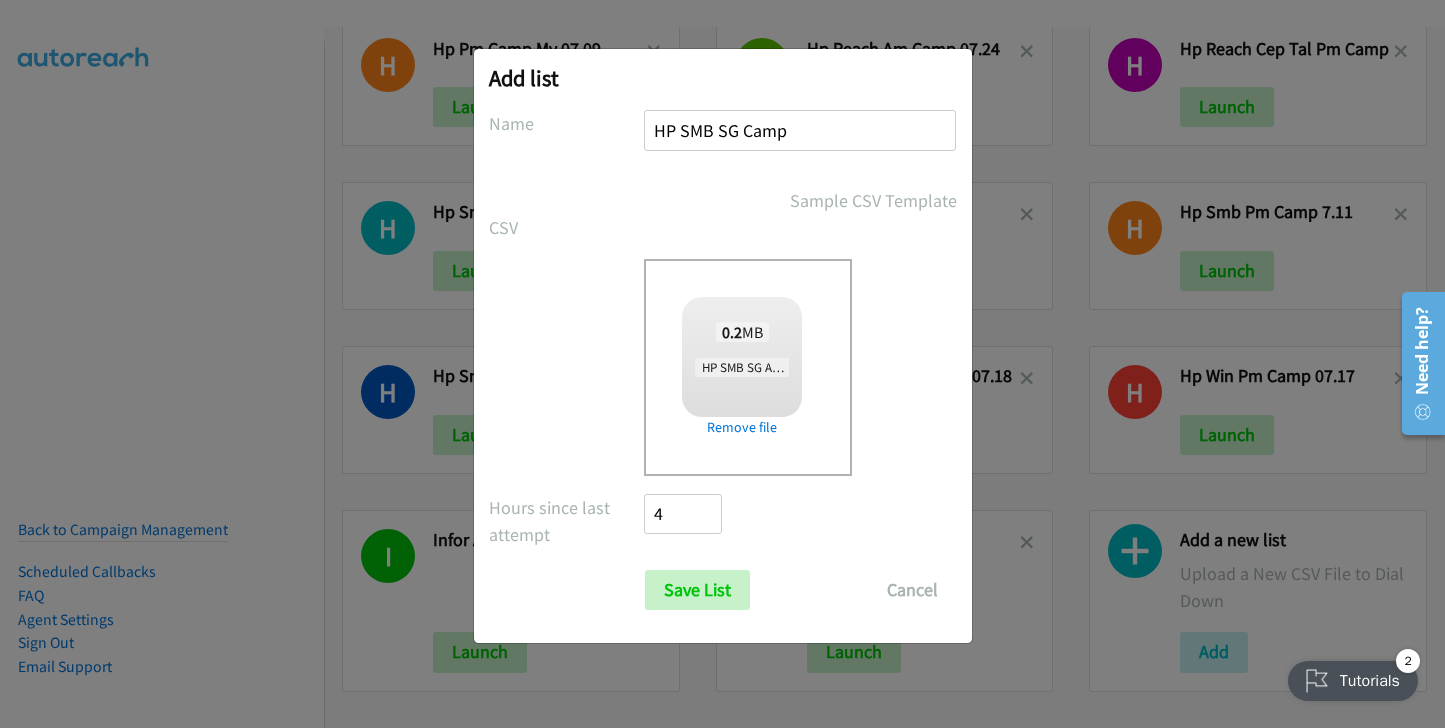 click on "HP SMB SG Camp" at bounding box center [800, 130] 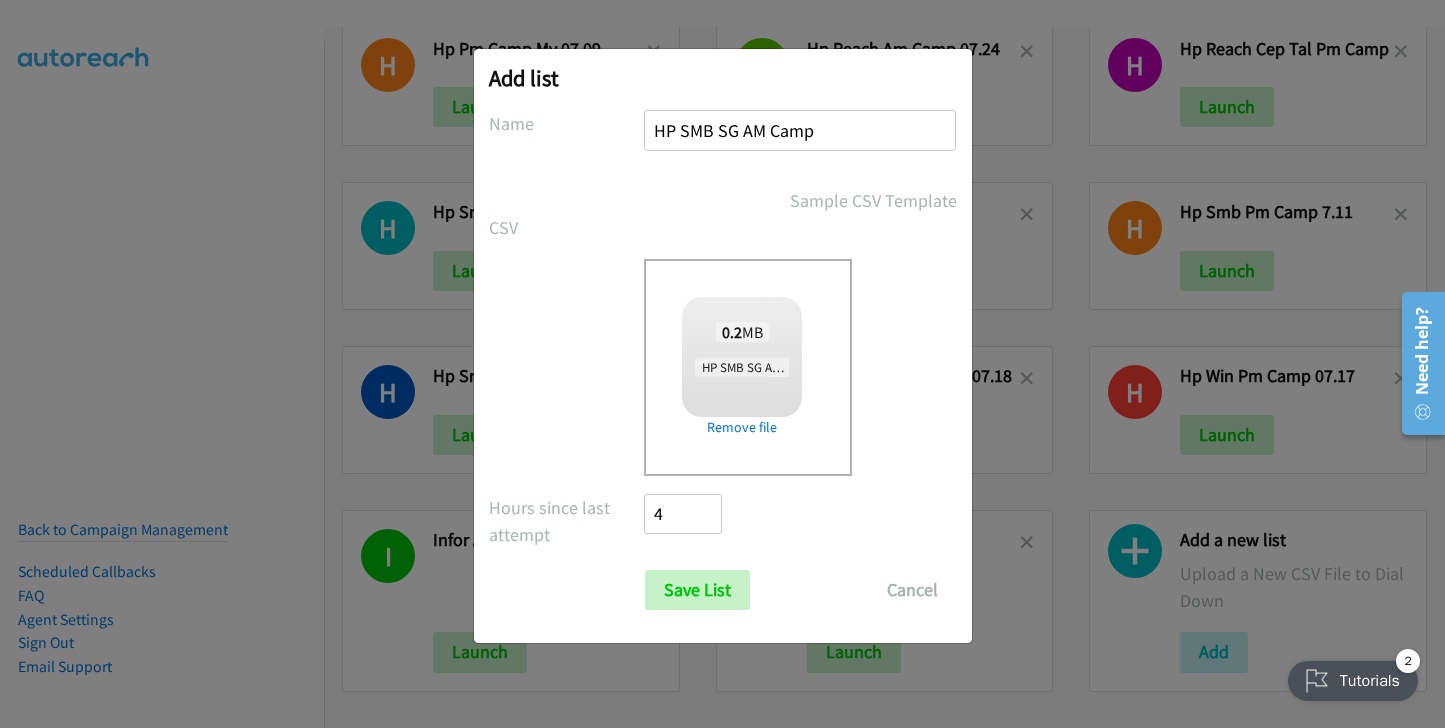 click on "HP SMB SG AM Camp" at bounding box center [800, 130] 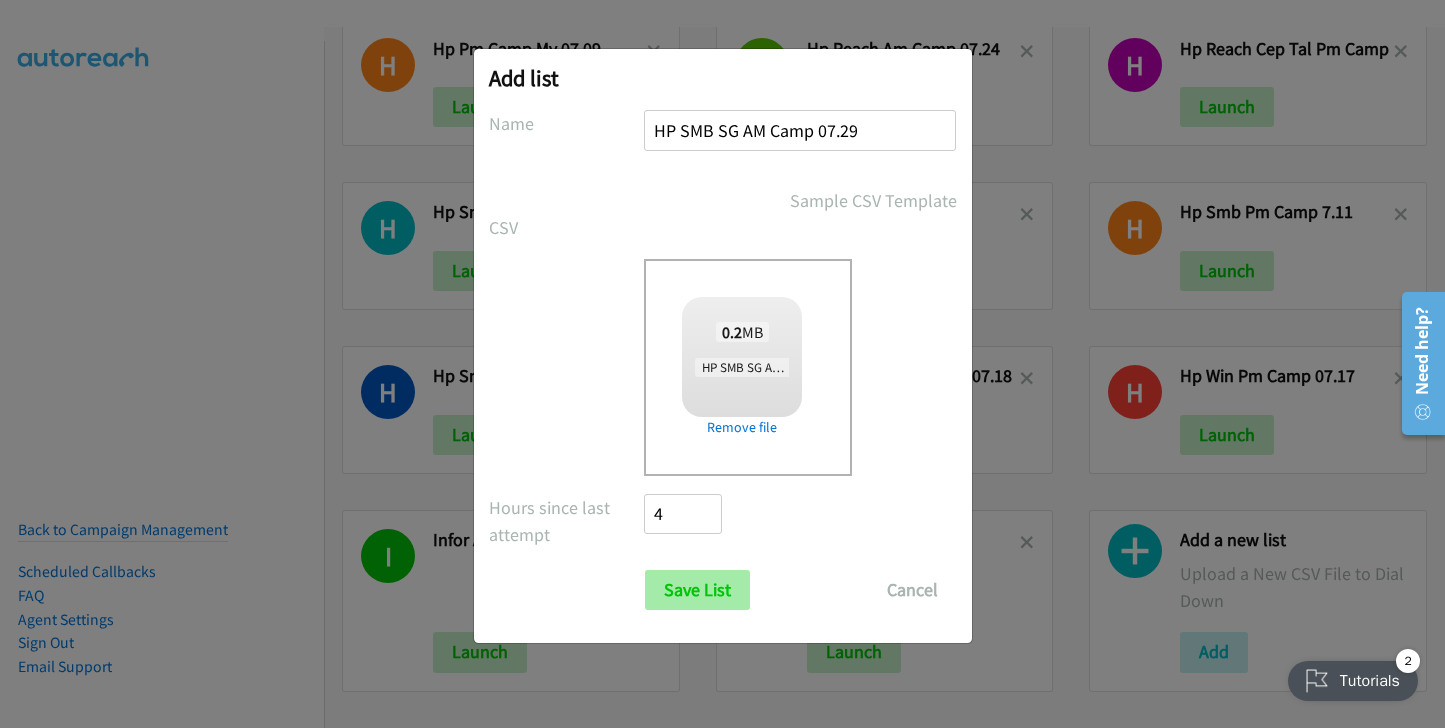 type on "HP SMB SG AM Camp 07.29" 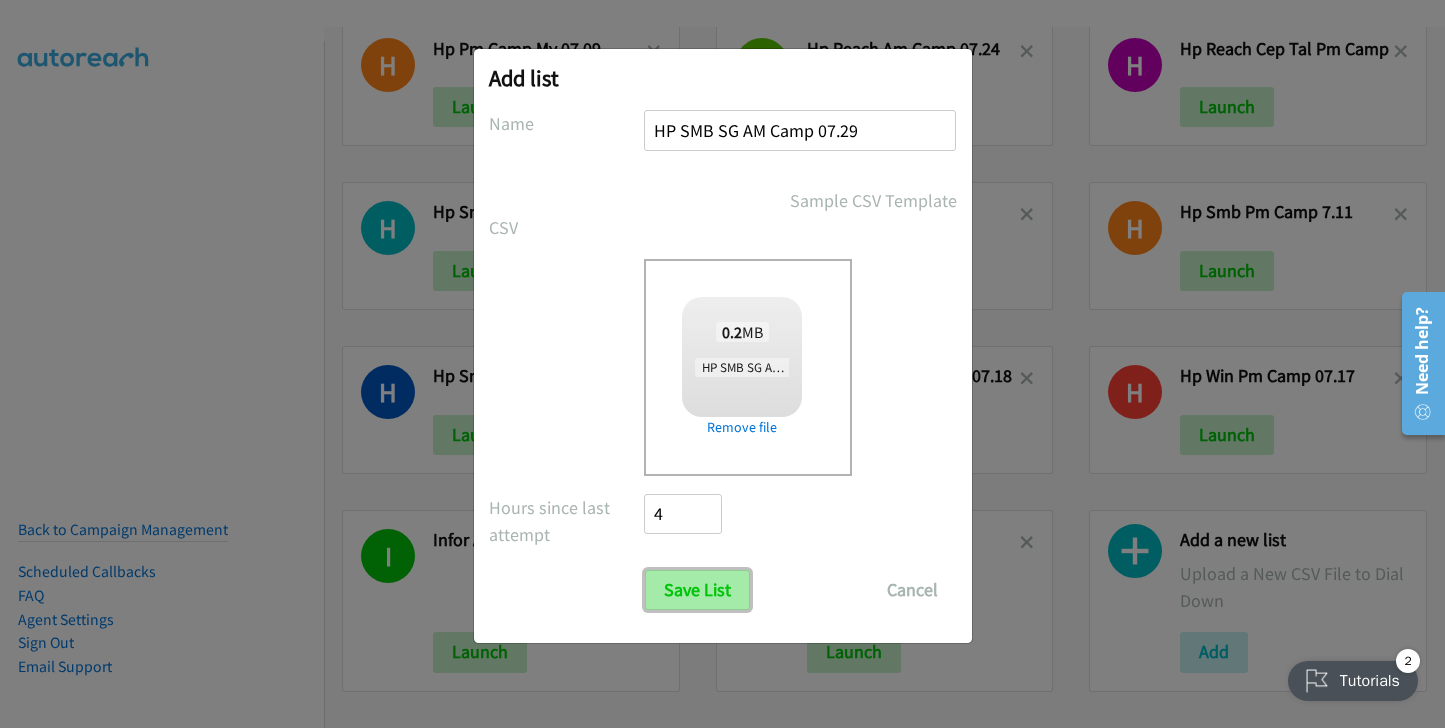 click on "Save List" at bounding box center (697, 590) 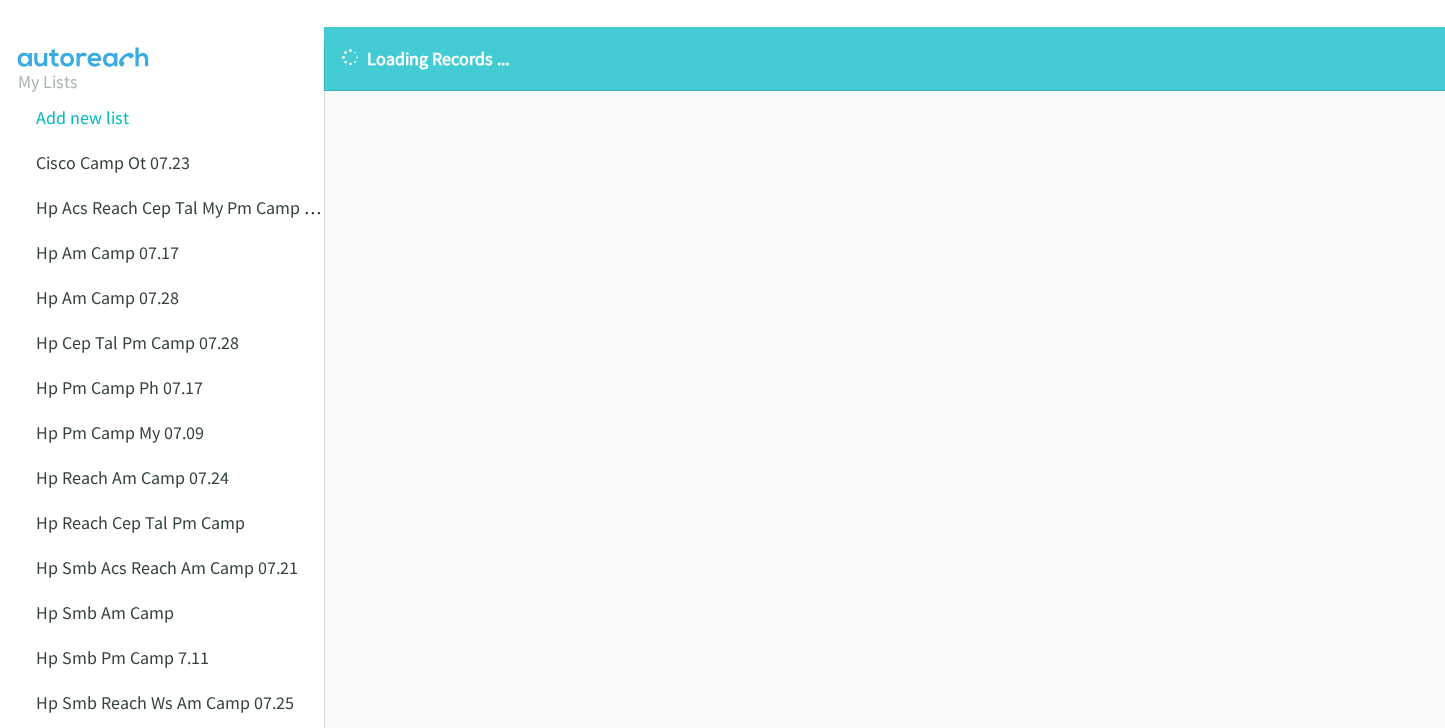scroll, scrollTop: 0, scrollLeft: 0, axis: both 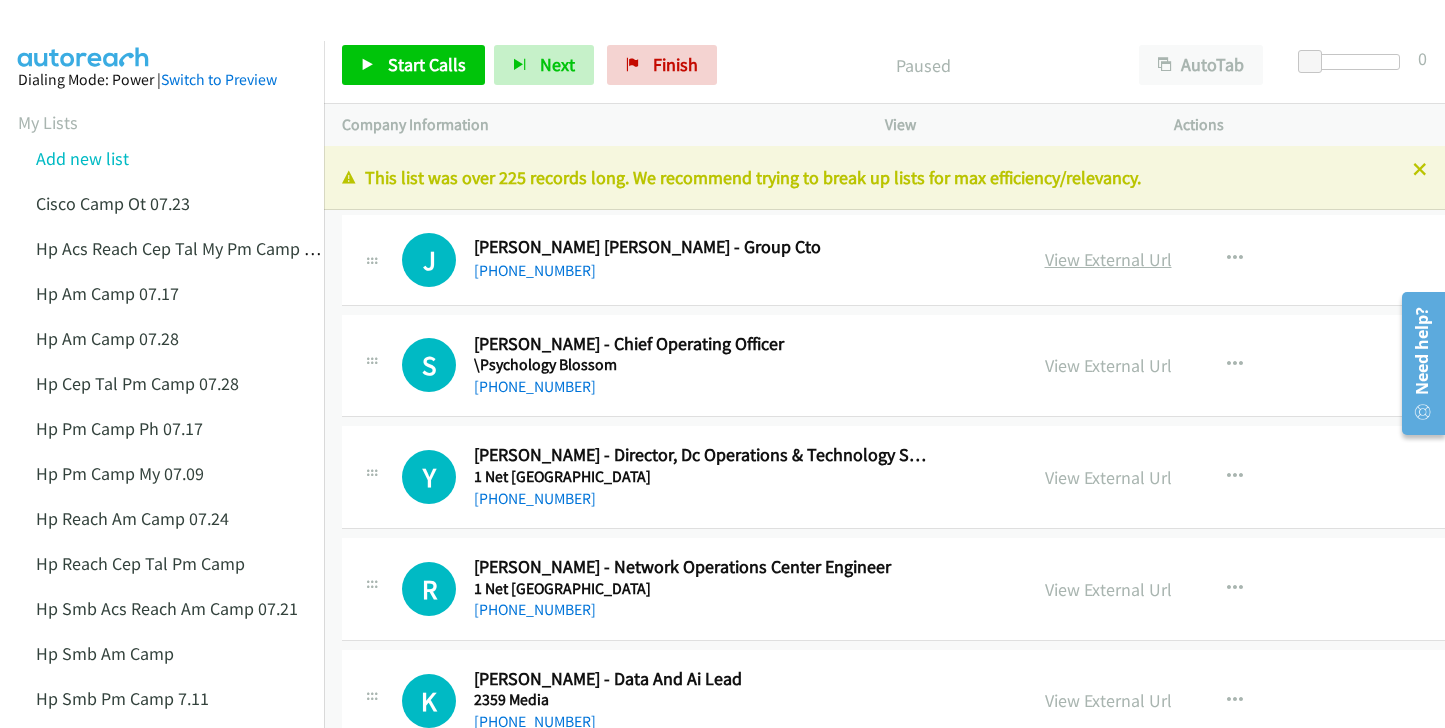 click on "View External Url" at bounding box center [1108, 259] 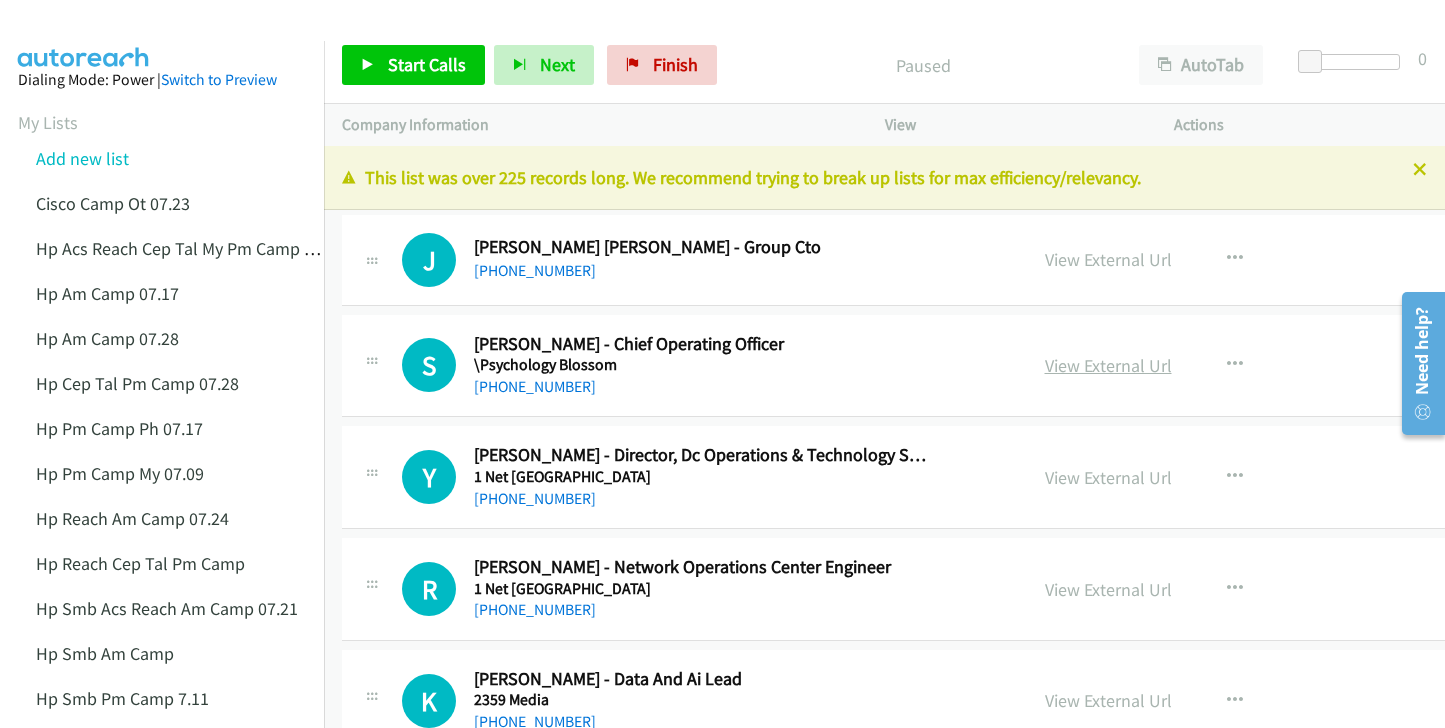click on "View External Url" at bounding box center (1108, 365) 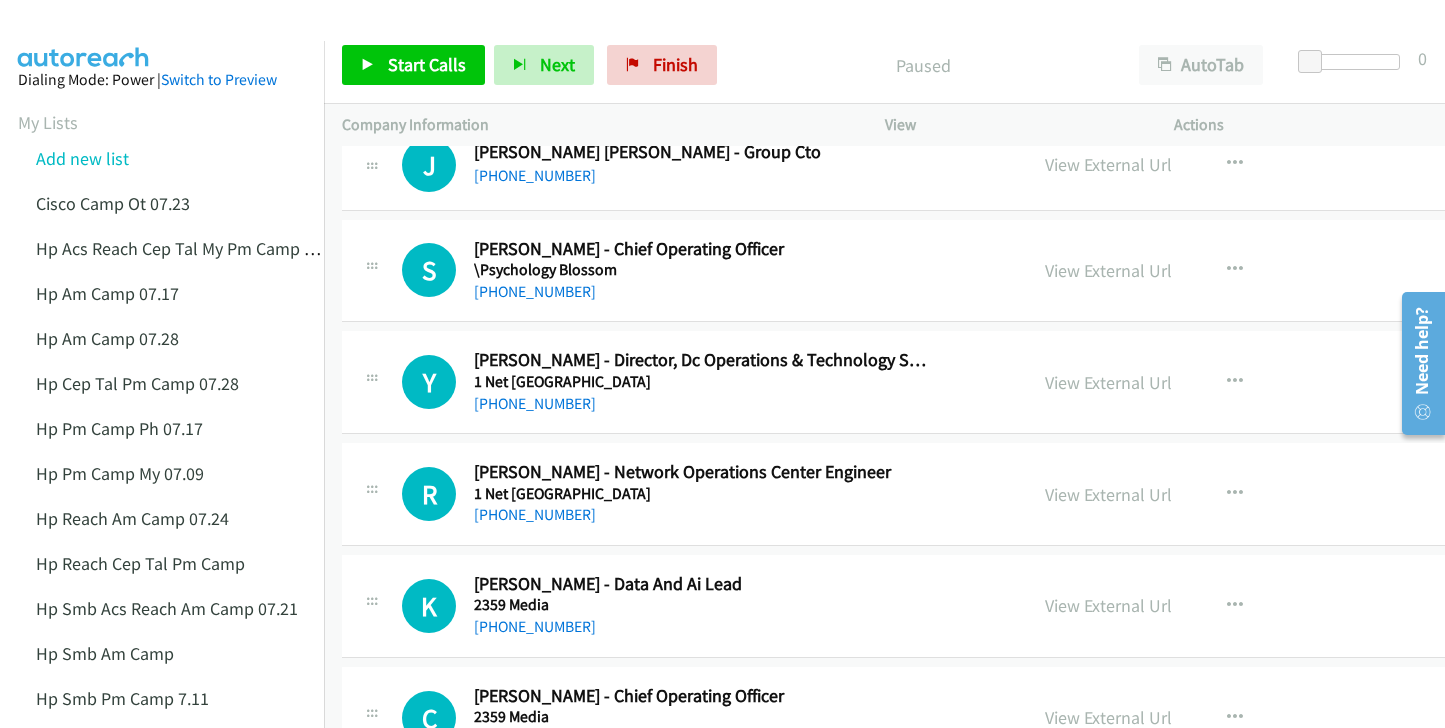 scroll, scrollTop: 100, scrollLeft: 0, axis: vertical 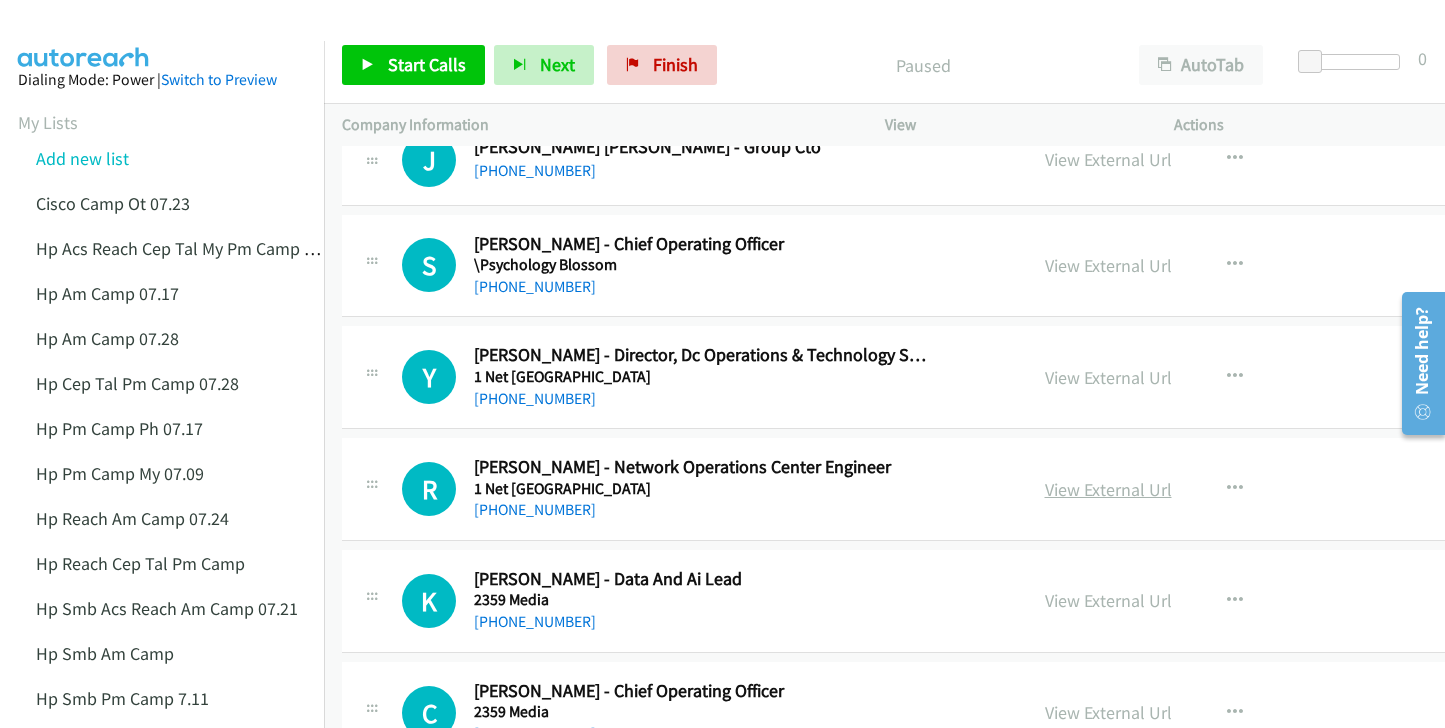 click on "View External Url" at bounding box center [1108, 489] 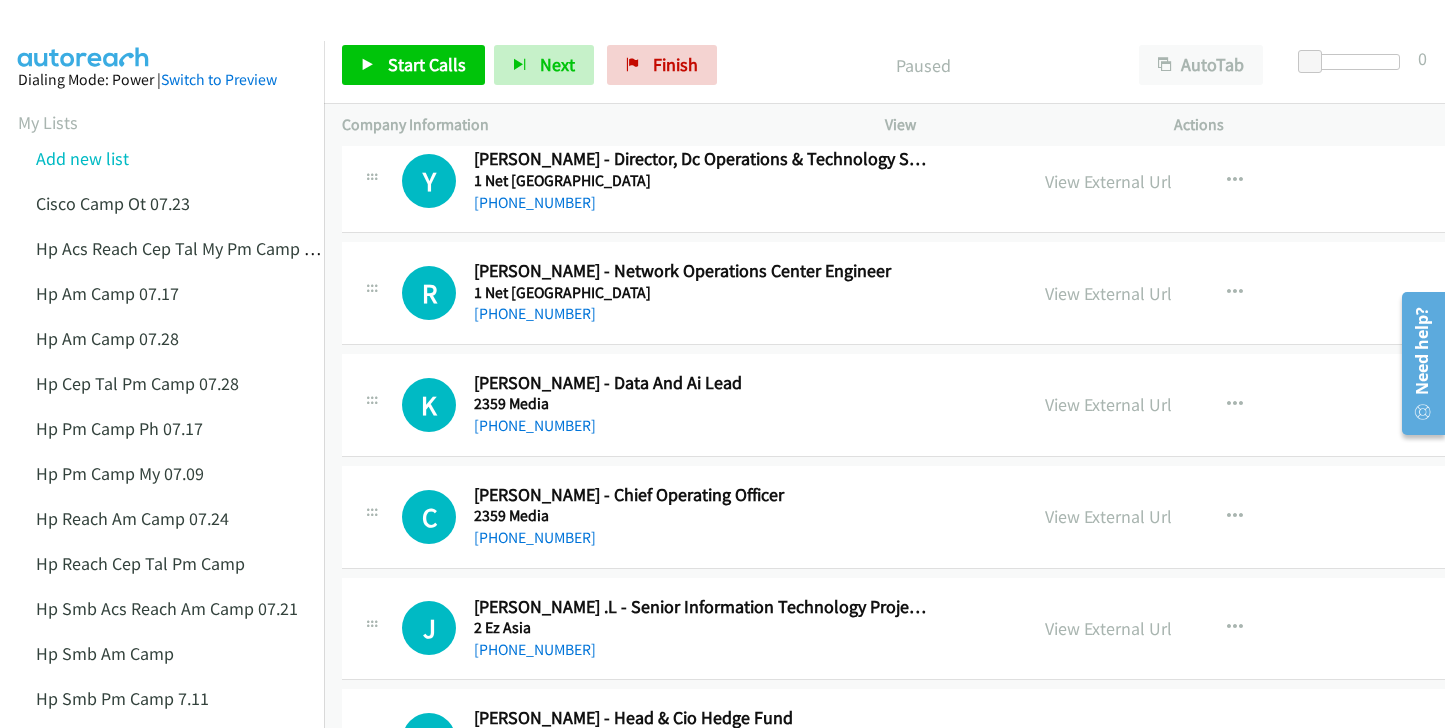 scroll, scrollTop: 300, scrollLeft: 0, axis: vertical 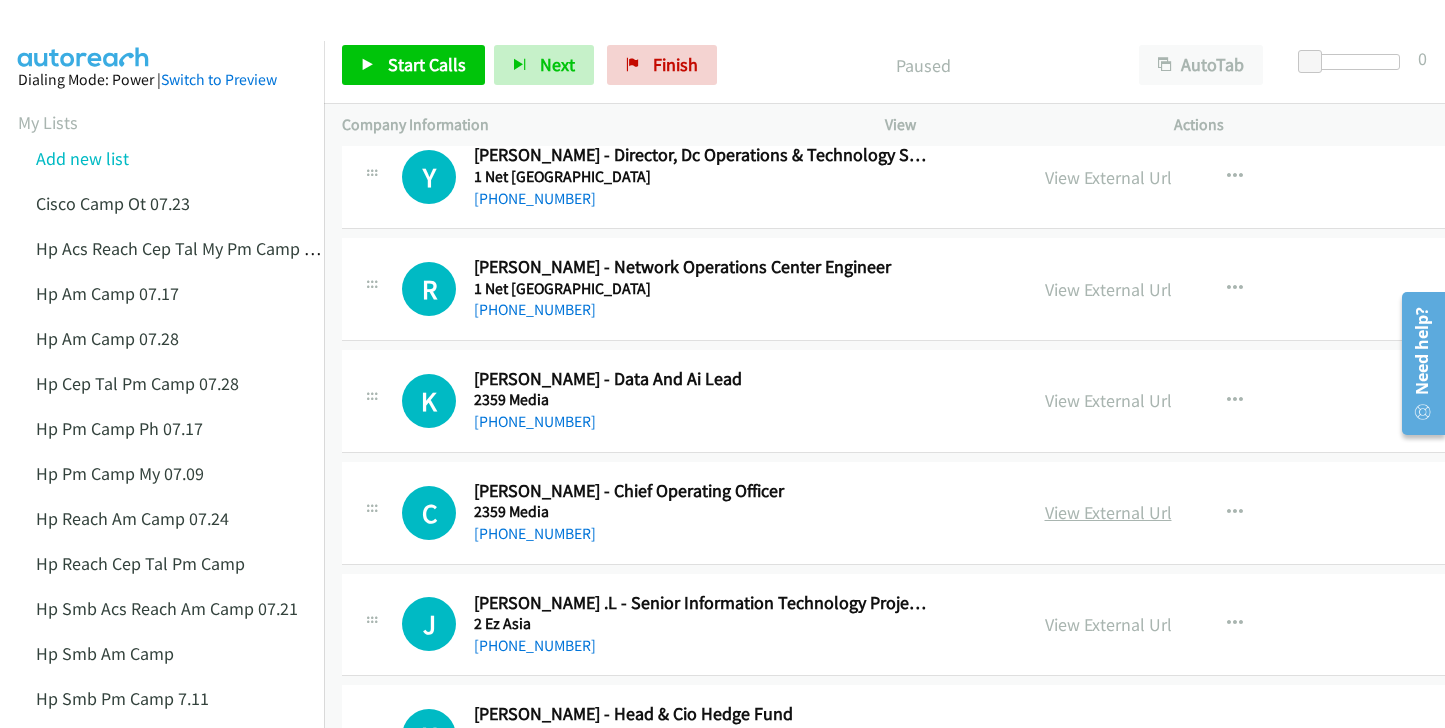 click on "View External Url" at bounding box center (1108, 512) 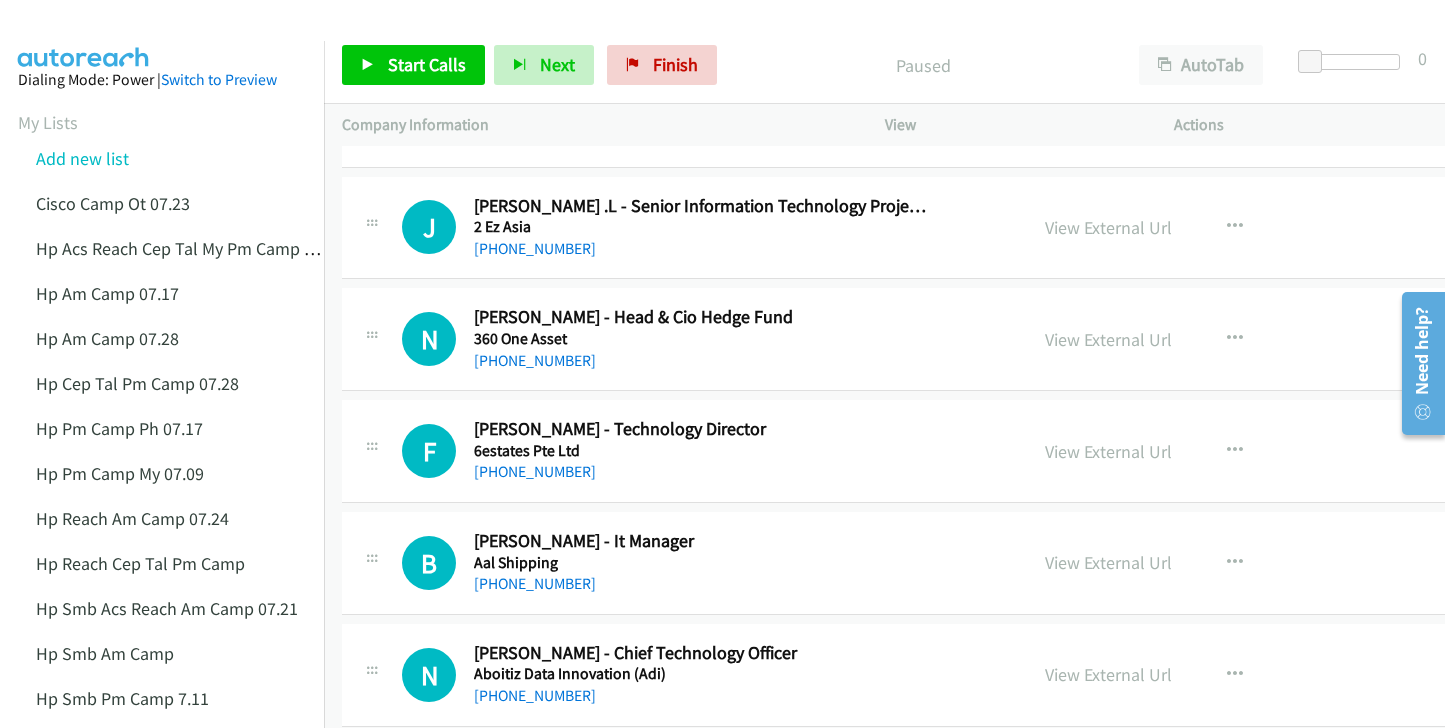 scroll, scrollTop: 700, scrollLeft: 0, axis: vertical 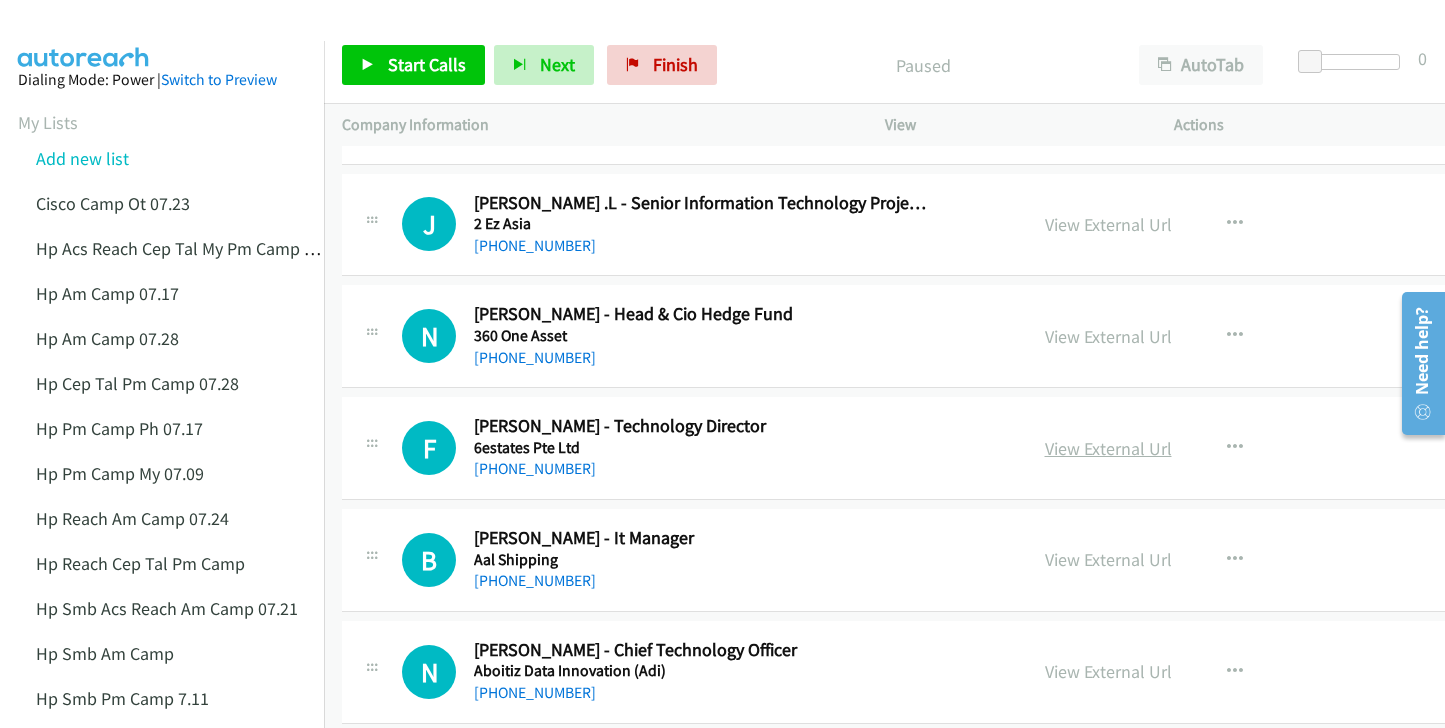 click on "View External Url" at bounding box center [1108, 448] 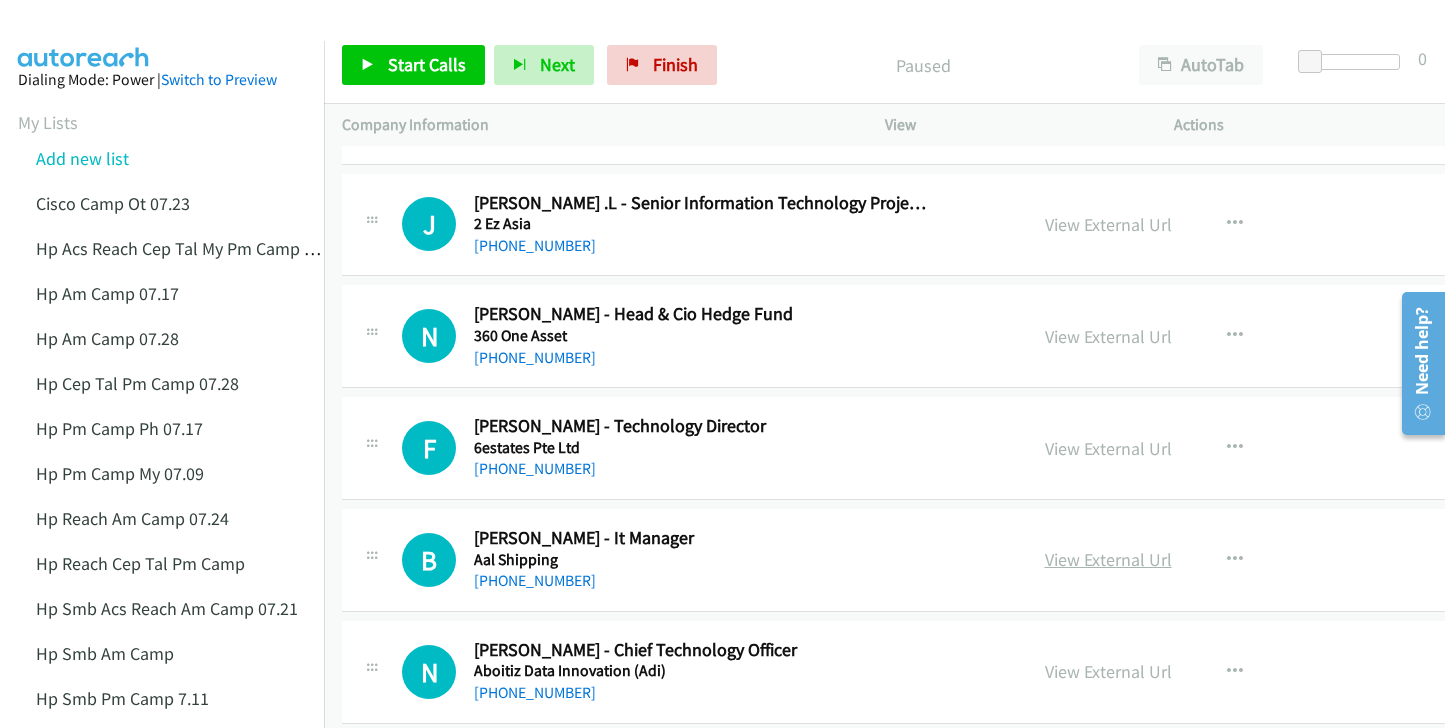 click on "View External Url" at bounding box center (1108, 559) 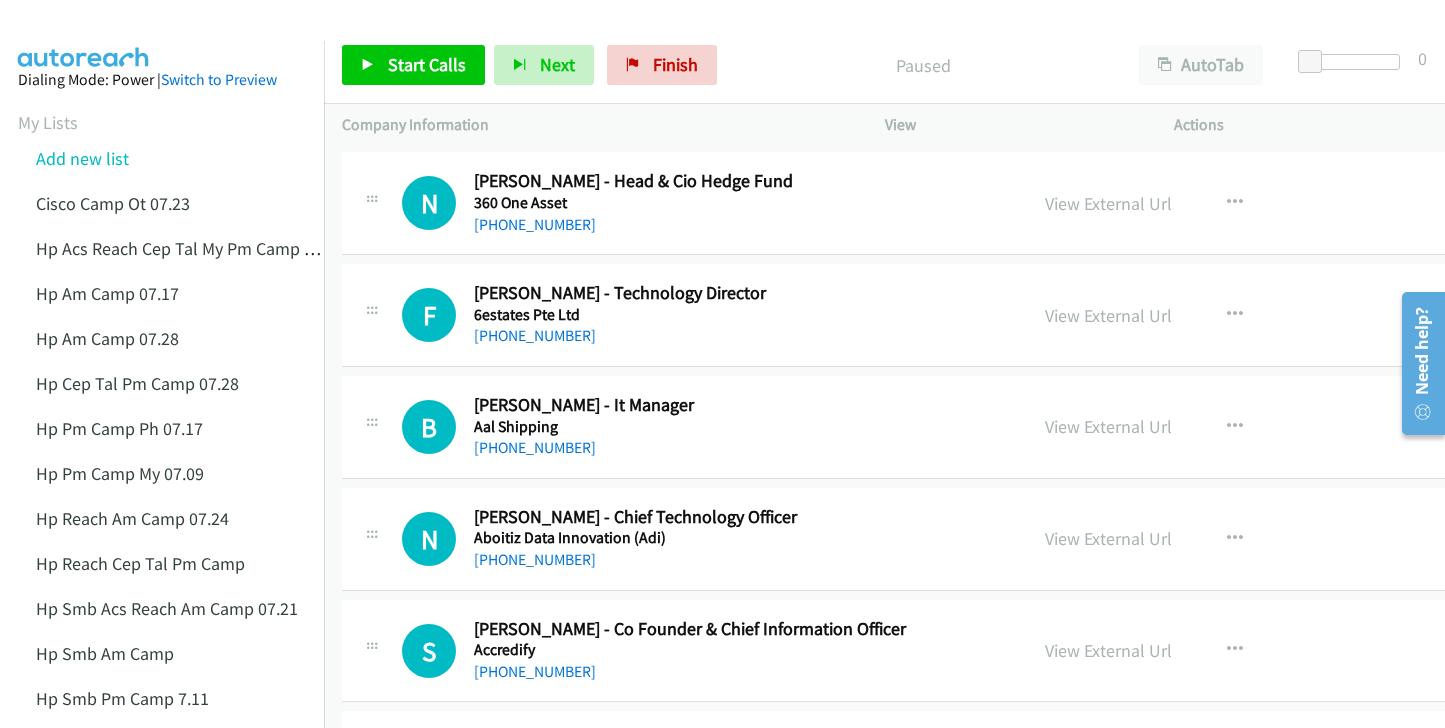 scroll, scrollTop: 900, scrollLeft: 0, axis: vertical 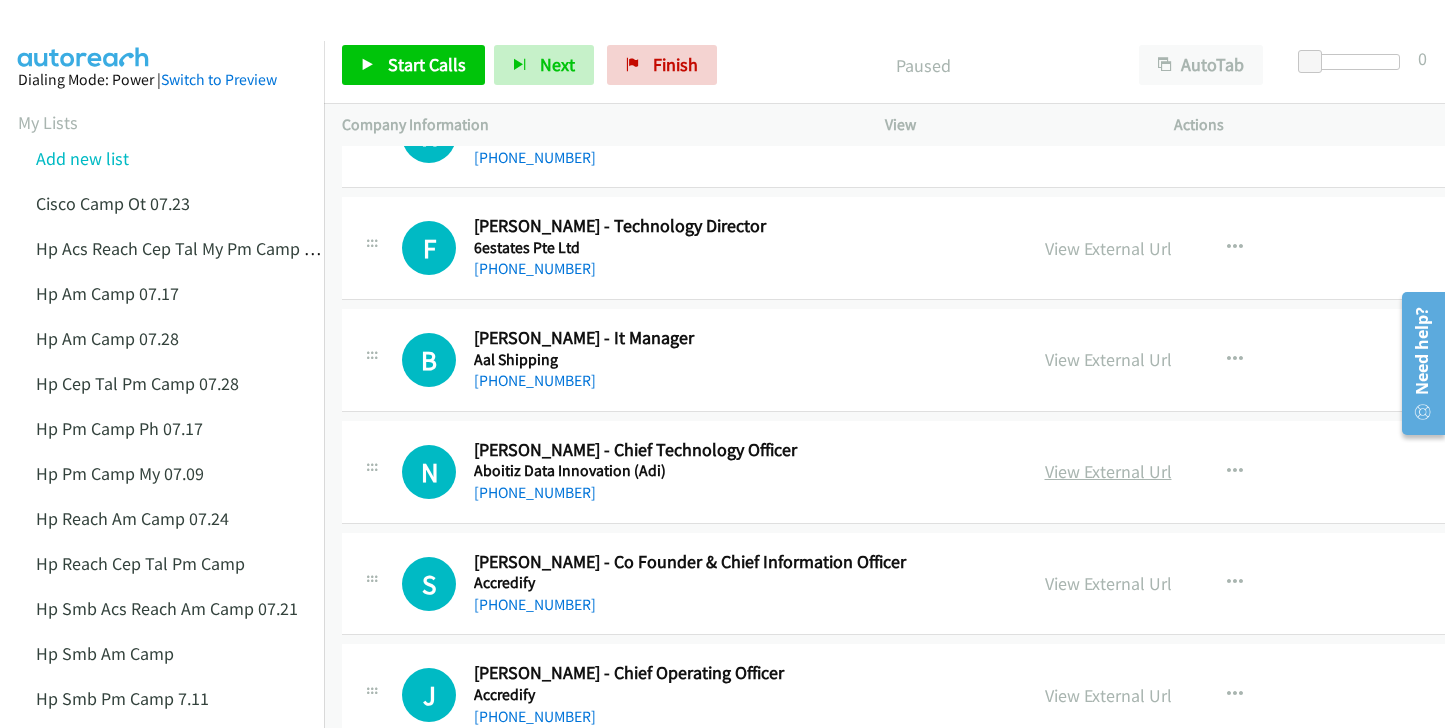 click on "View External Url" at bounding box center [1108, 471] 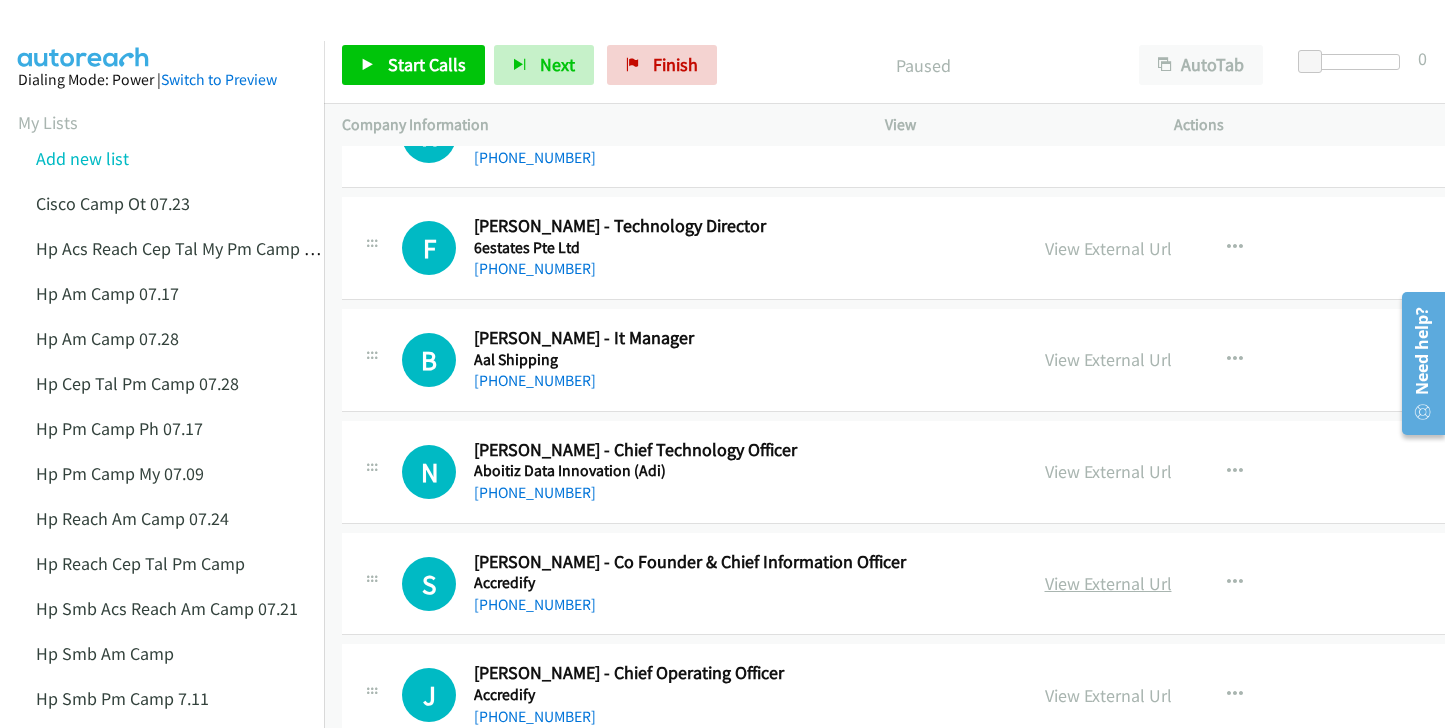 click on "View External Url" at bounding box center [1108, 583] 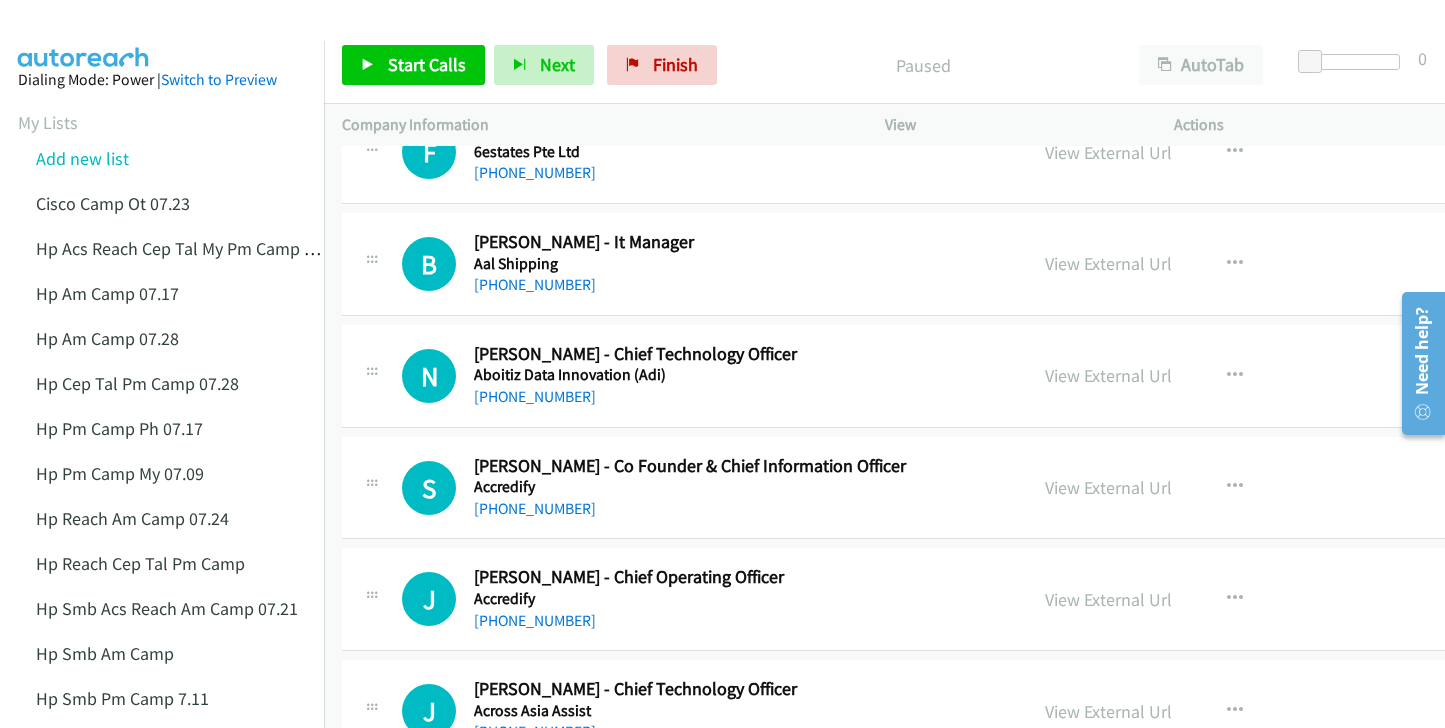 scroll, scrollTop: 1000, scrollLeft: 0, axis: vertical 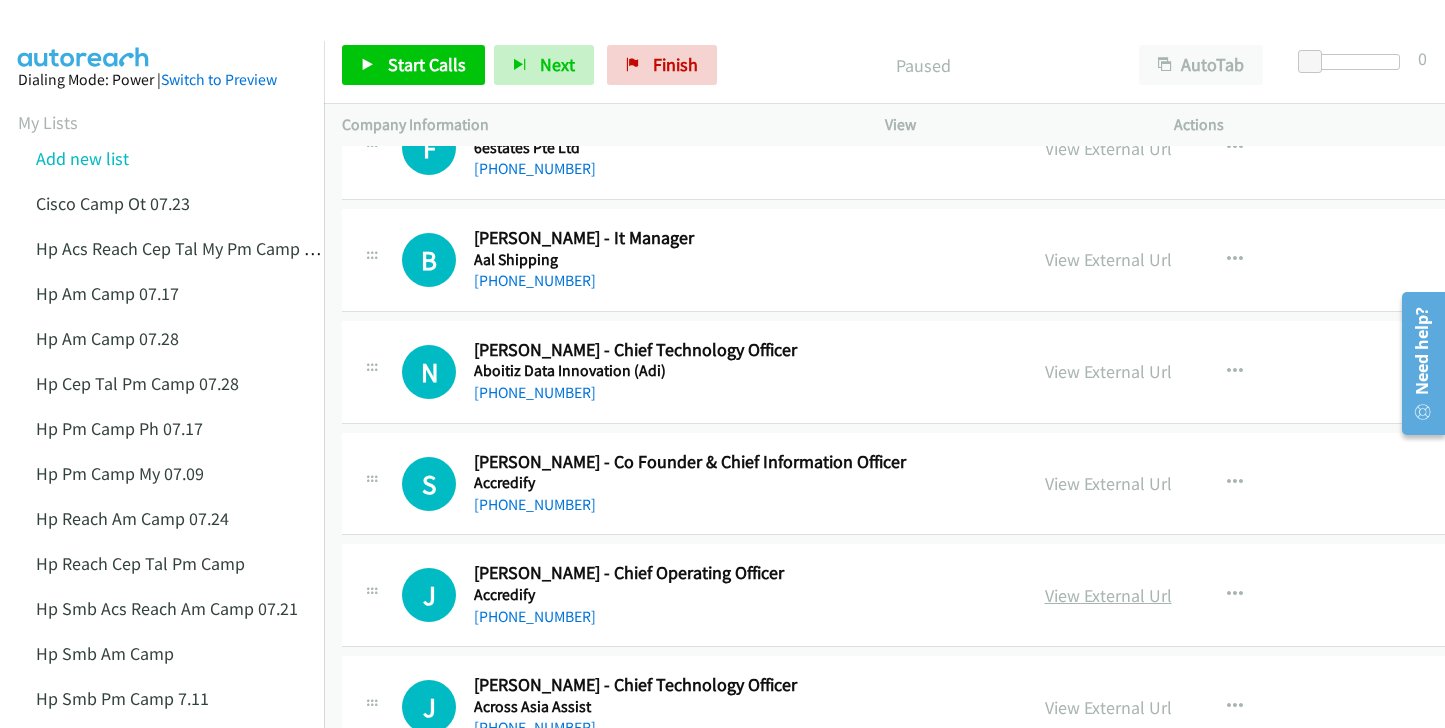 click on "View External Url" at bounding box center (1108, 595) 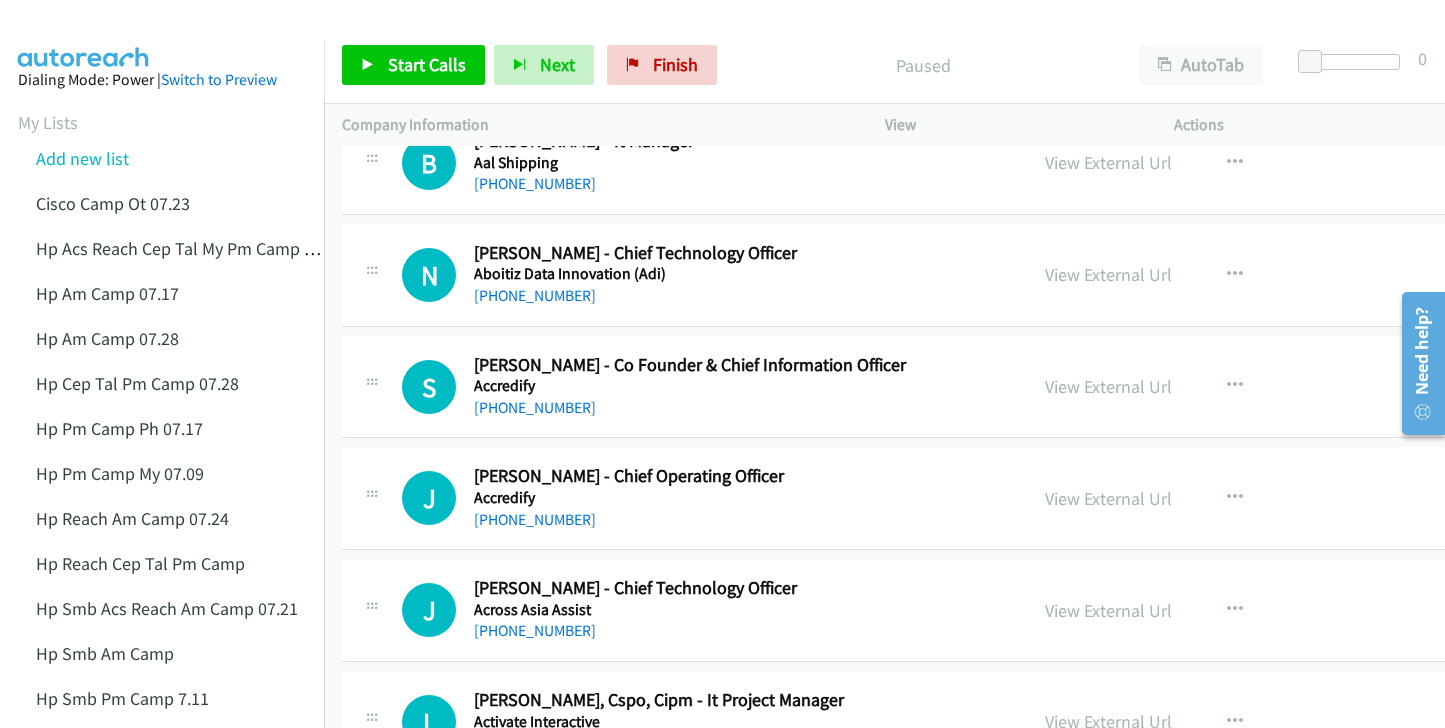scroll, scrollTop: 1100, scrollLeft: 0, axis: vertical 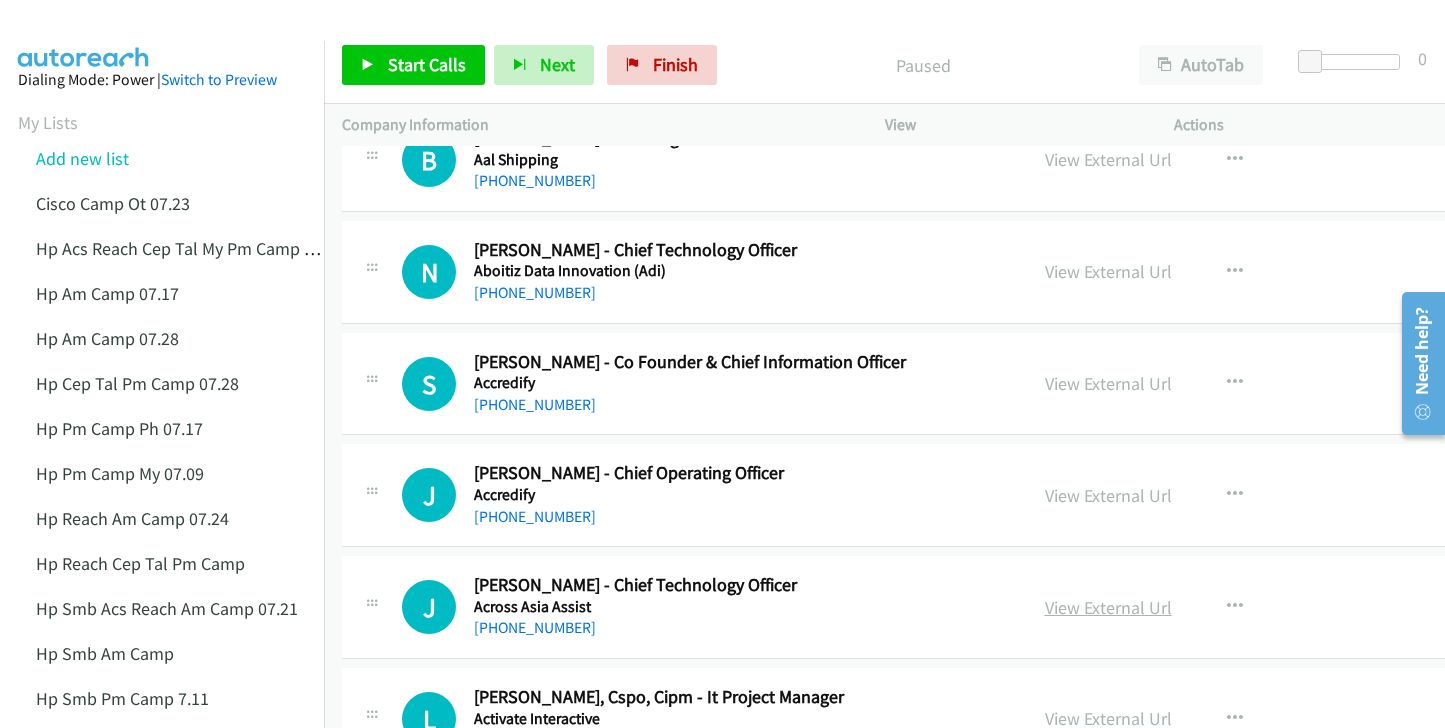 click on "View External Url" at bounding box center [1108, 607] 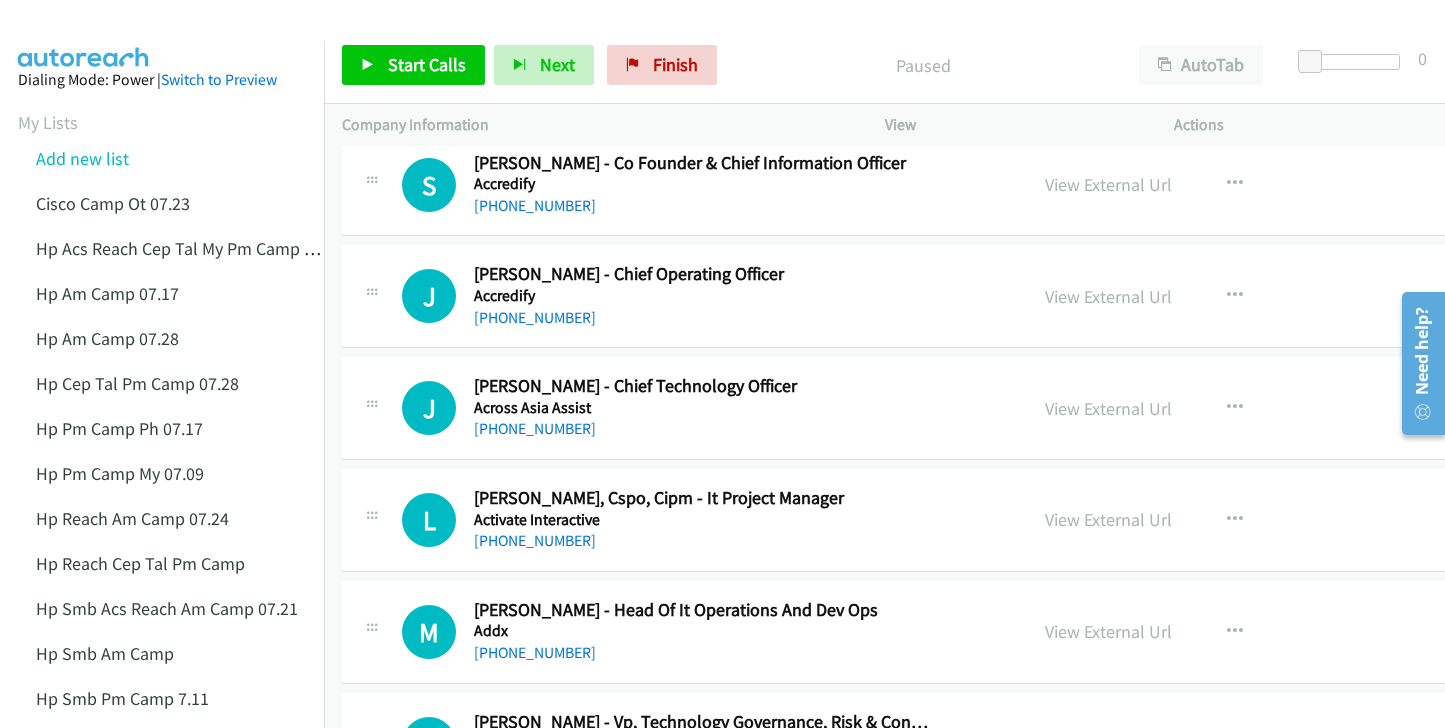 scroll, scrollTop: 1300, scrollLeft: 0, axis: vertical 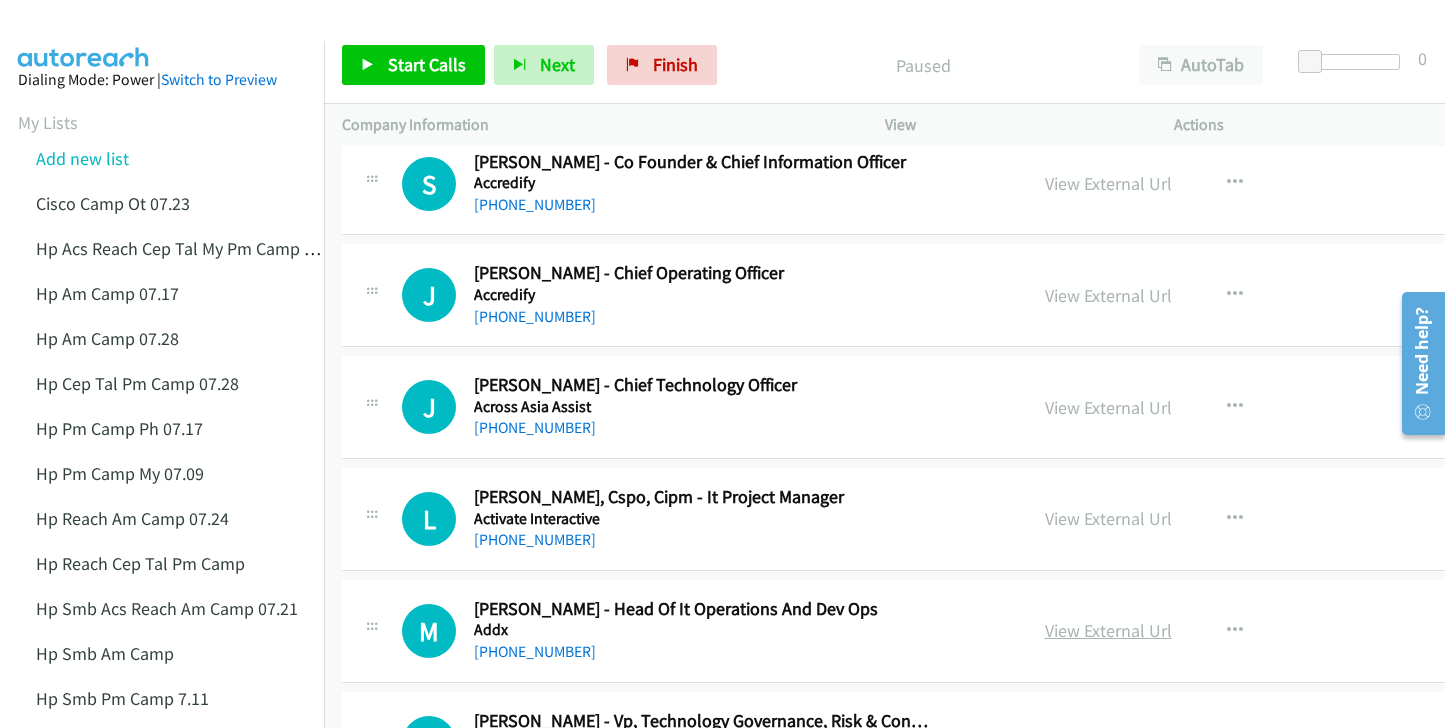 click on "View External Url" at bounding box center [1108, 630] 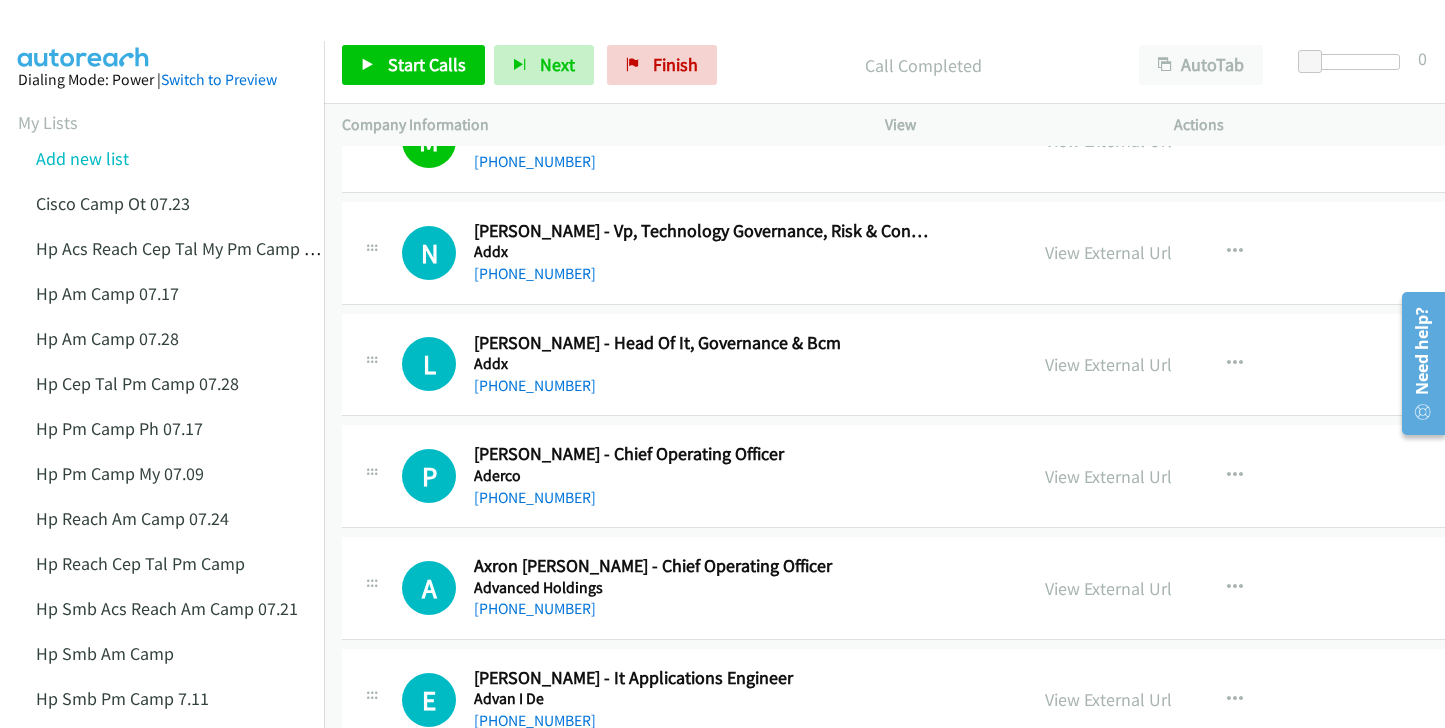 scroll, scrollTop: 1800, scrollLeft: 0, axis: vertical 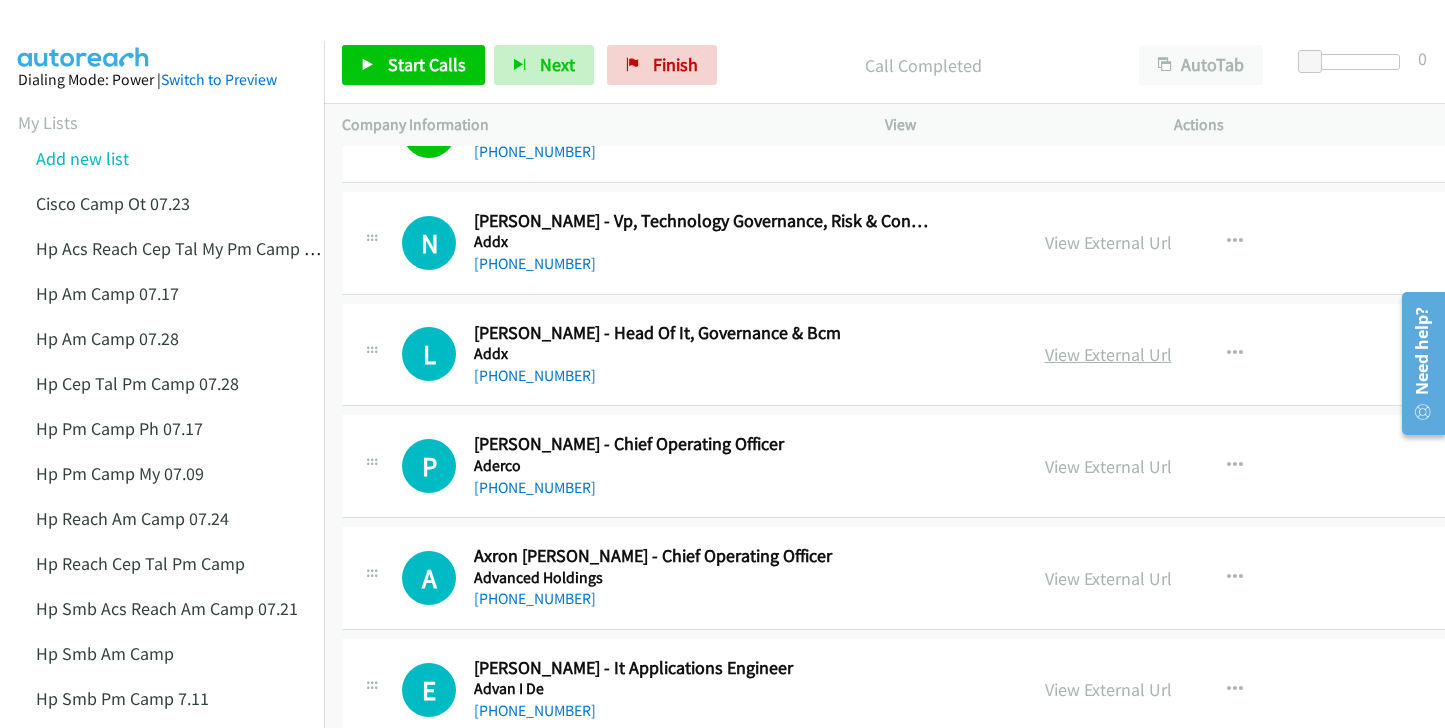 click on "View External Url" at bounding box center (1108, 354) 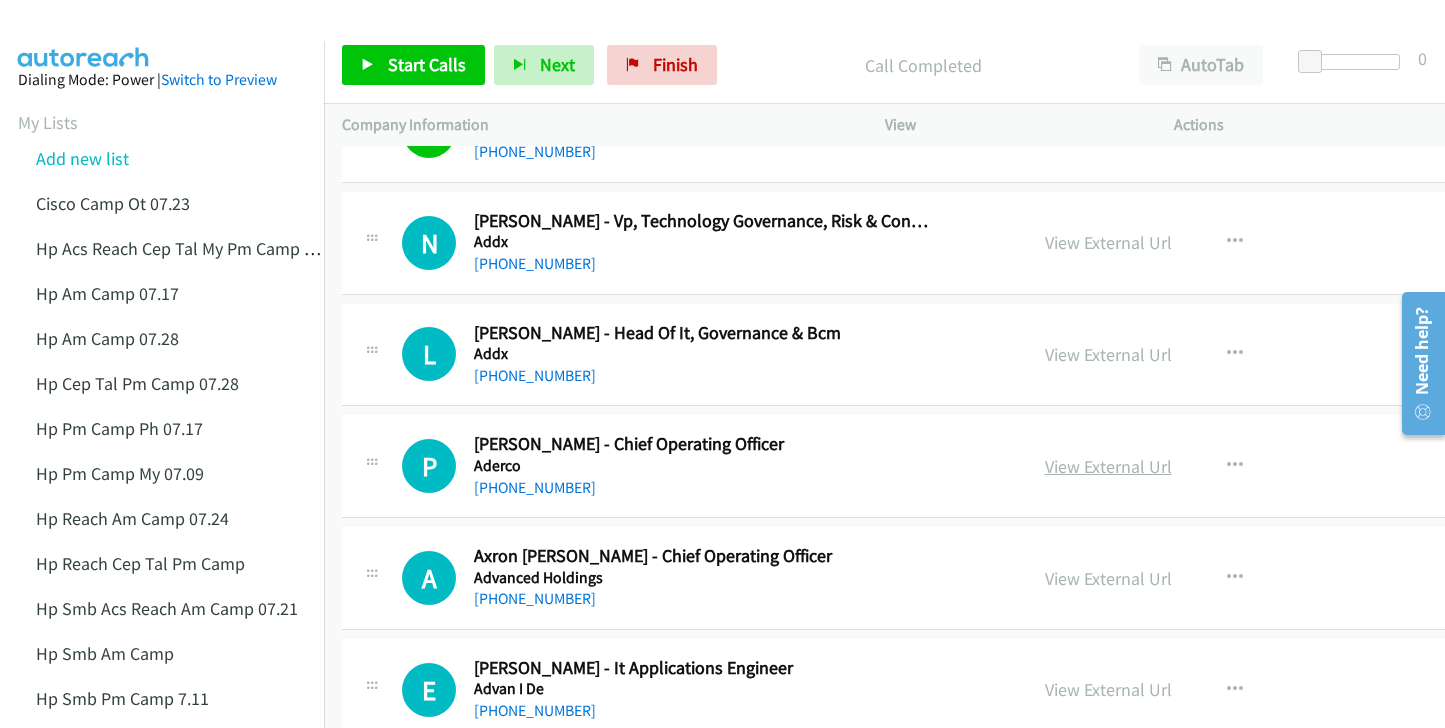 click on "View External Url" at bounding box center [1108, 466] 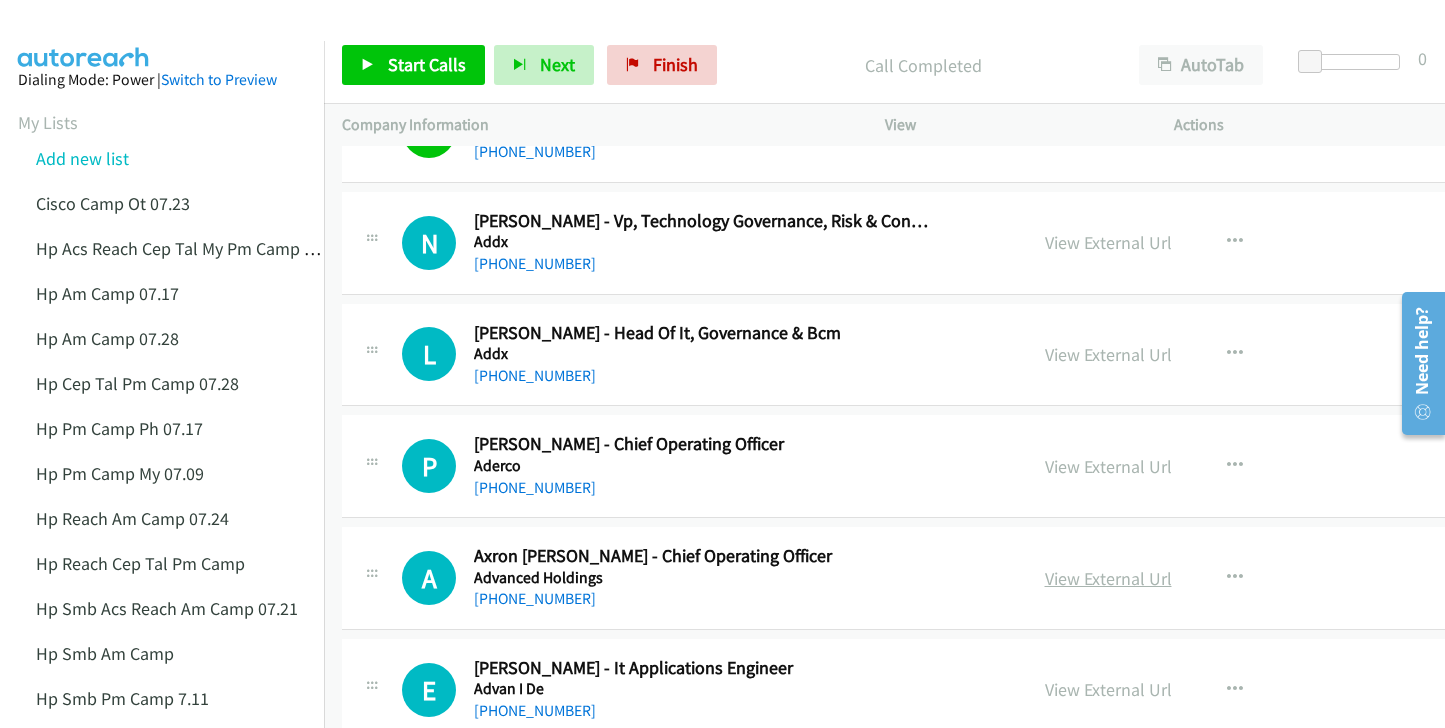 click on "View External Url" at bounding box center [1108, 578] 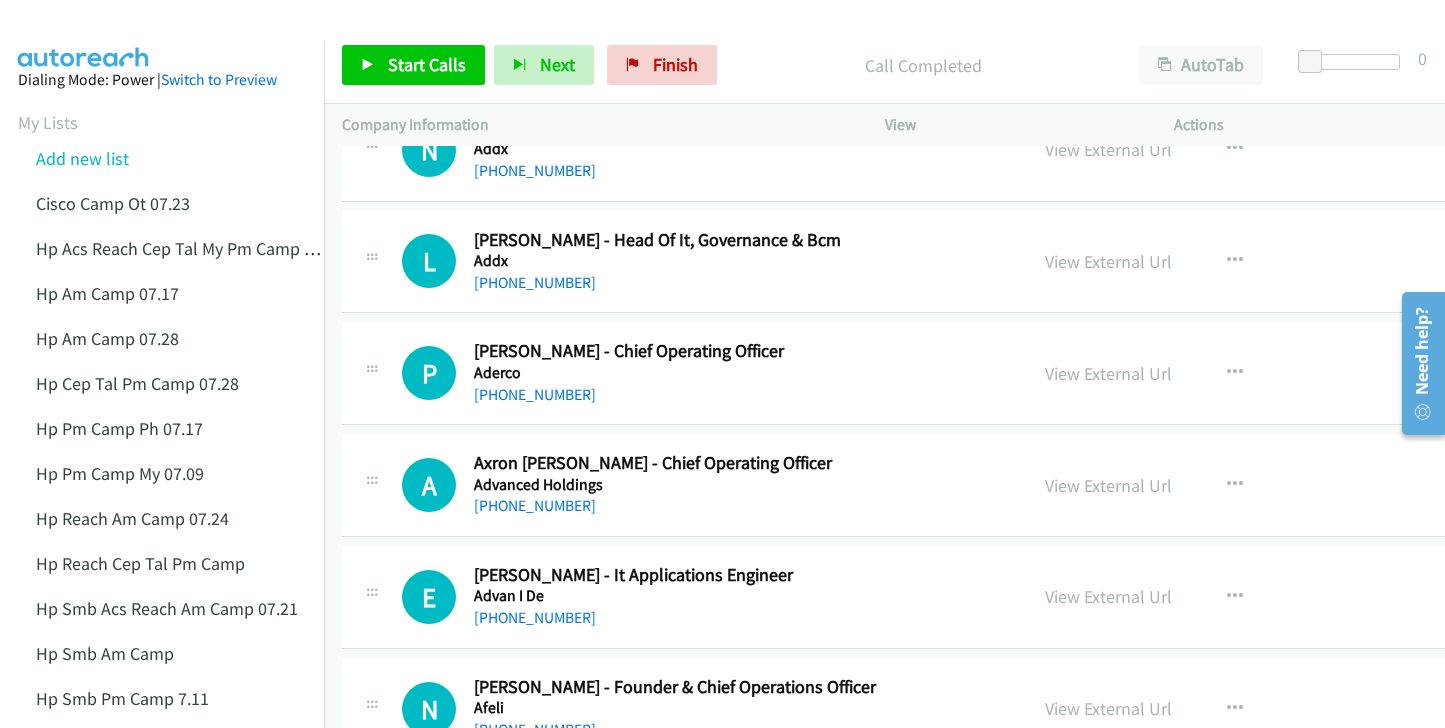 scroll, scrollTop: 1900, scrollLeft: 0, axis: vertical 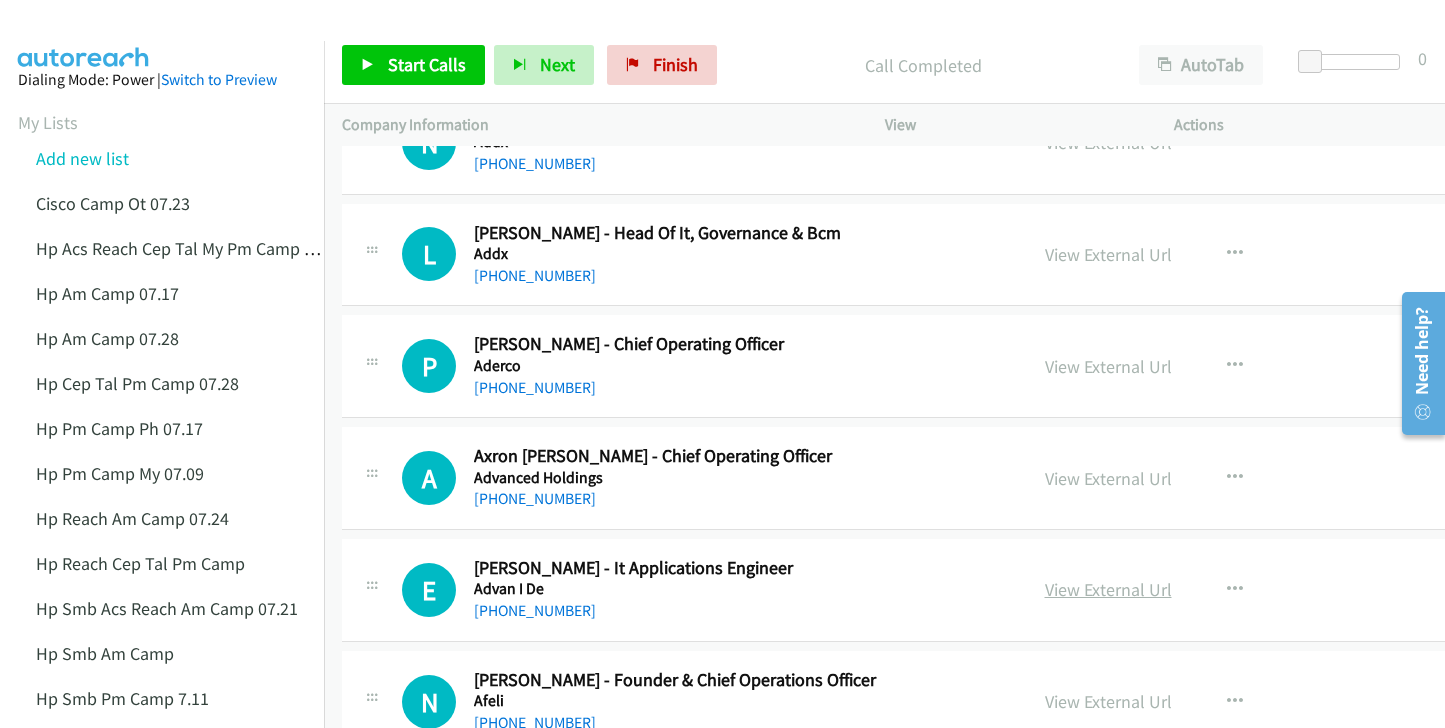 click on "View External Url" at bounding box center (1108, 589) 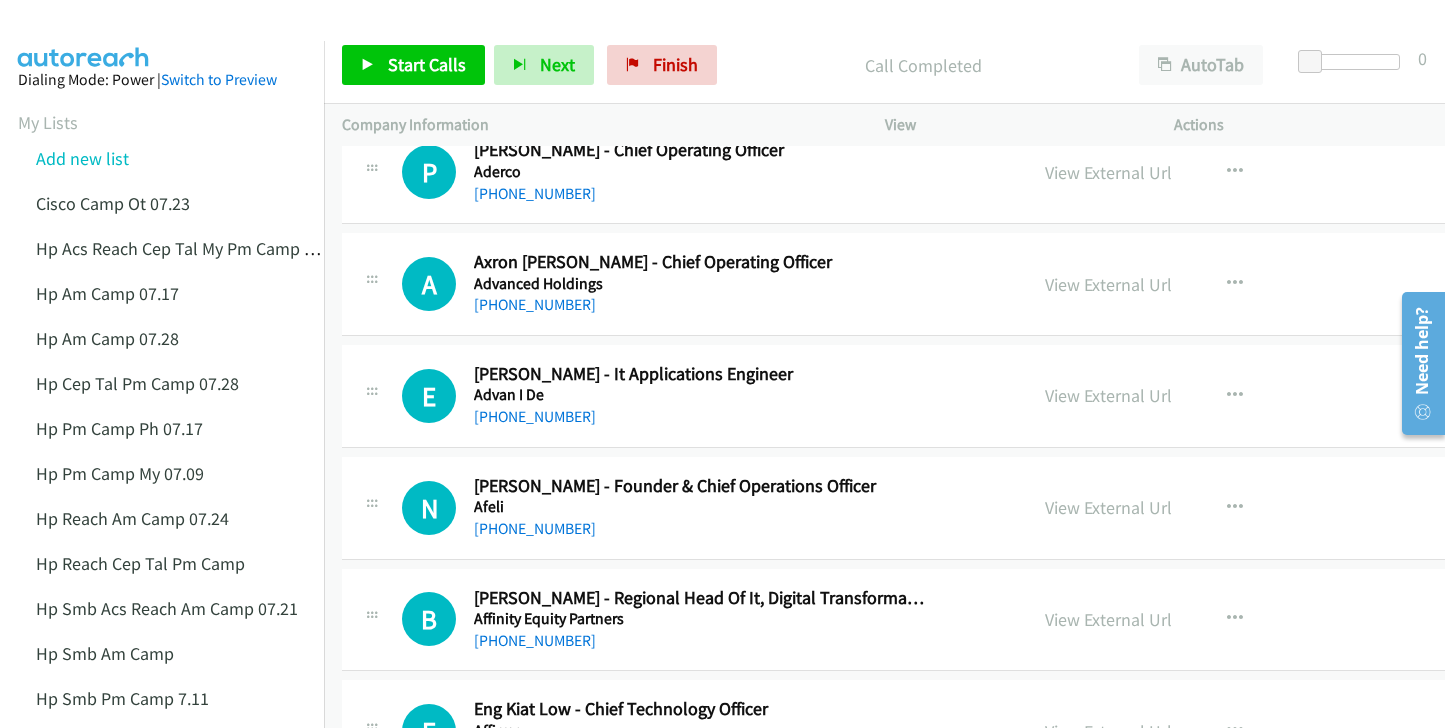 scroll, scrollTop: 2100, scrollLeft: 0, axis: vertical 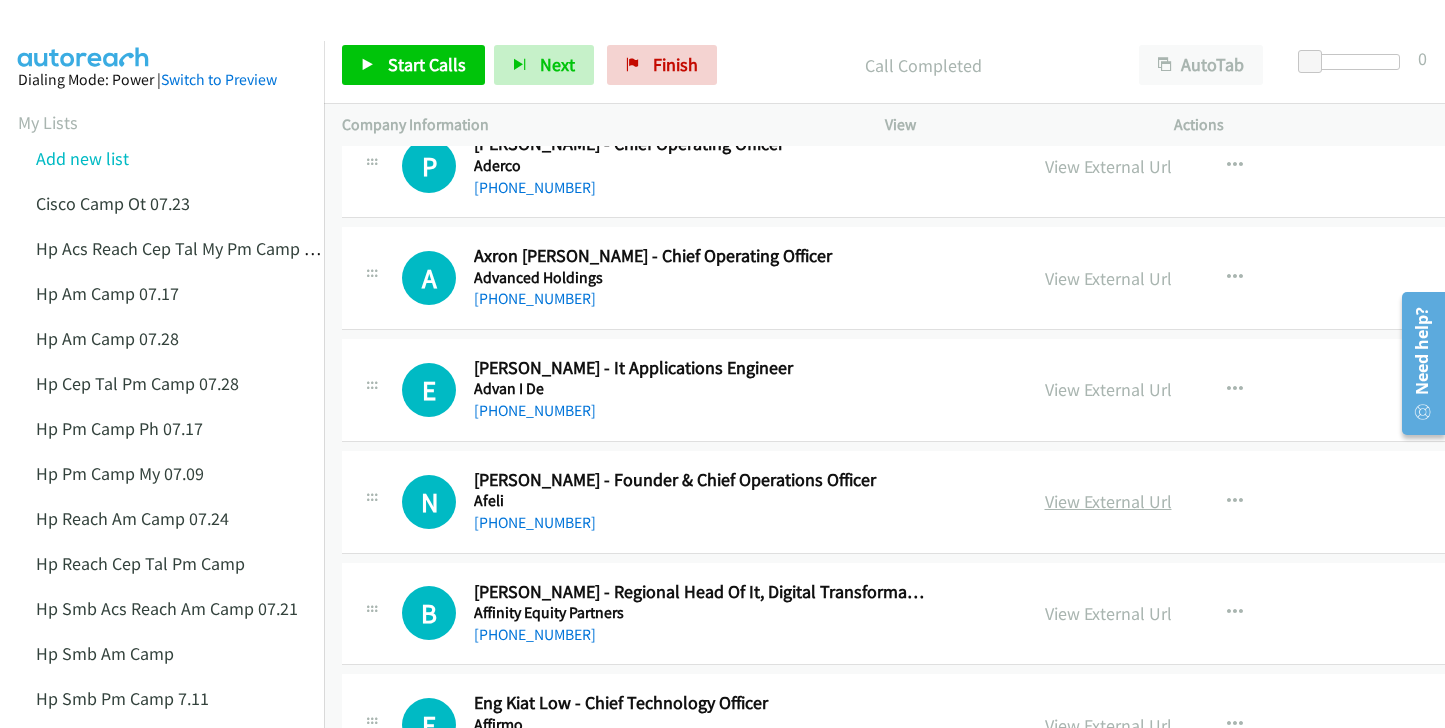 click on "View External Url" at bounding box center [1108, 501] 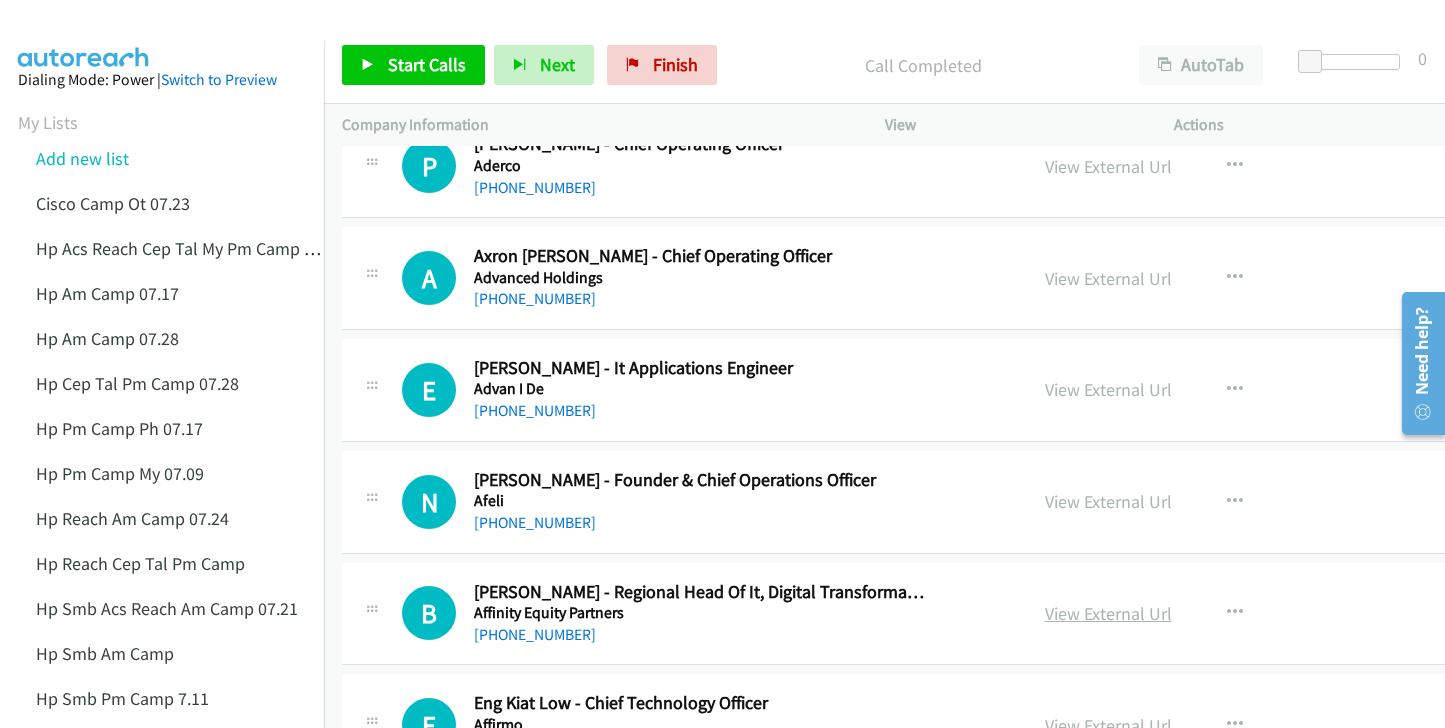 click on "View External Url" at bounding box center [1108, 613] 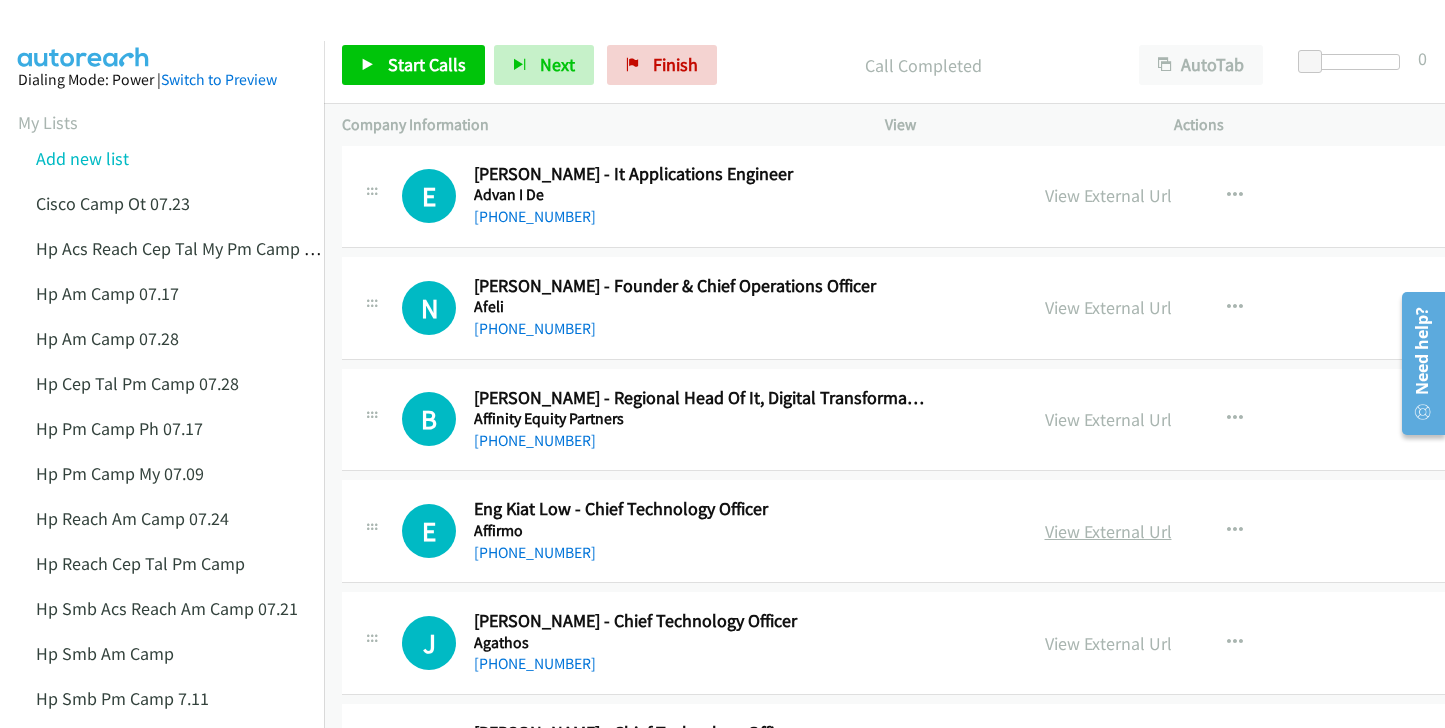 scroll, scrollTop: 2300, scrollLeft: 0, axis: vertical 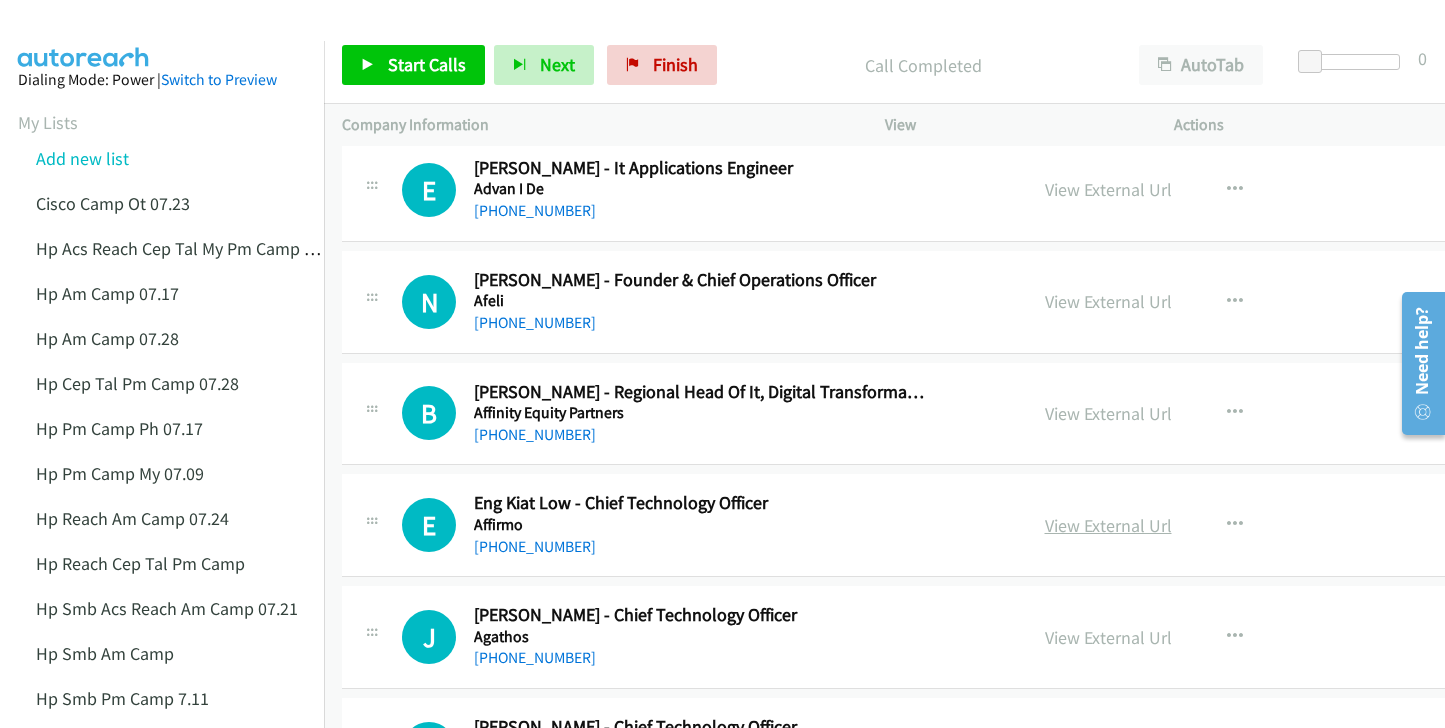 click on "View External Url" at bounding box center (1108, 525) 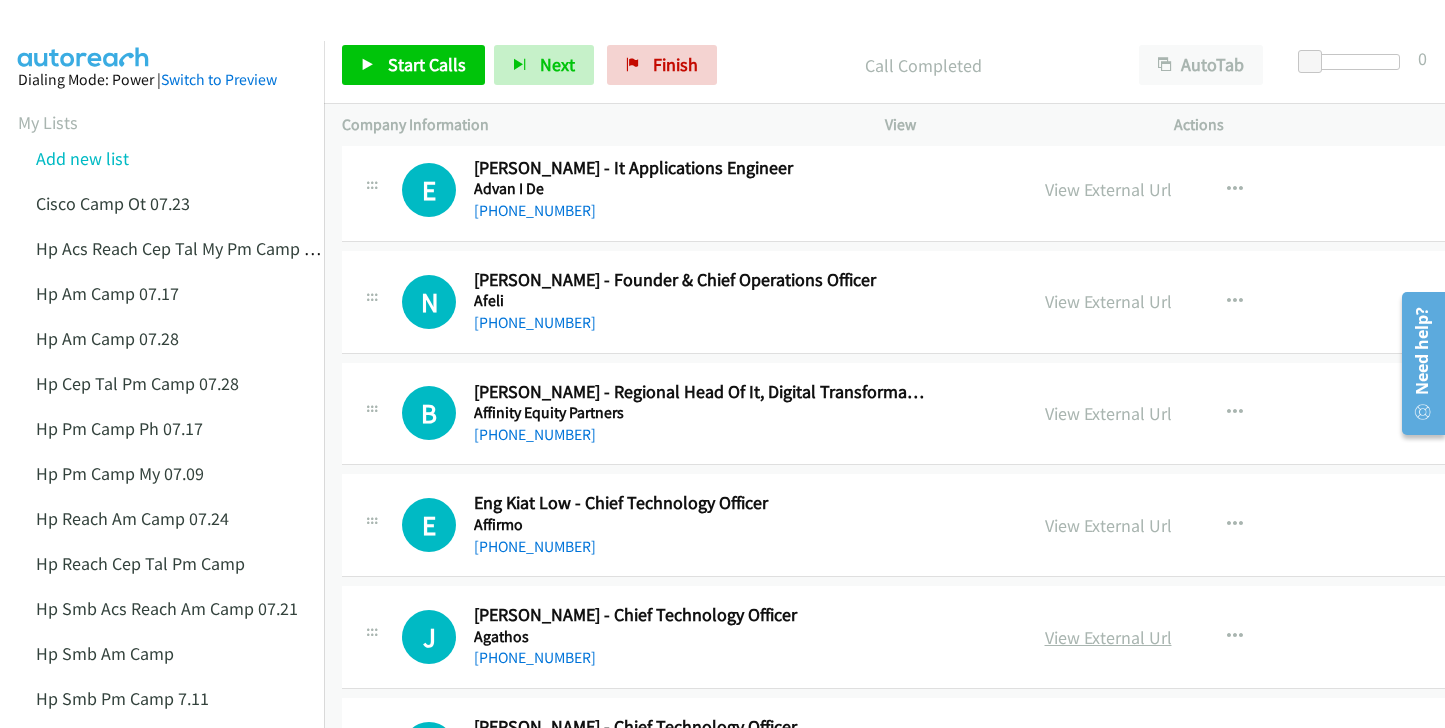click on "View External Url" at bounding box center (1108, 637) 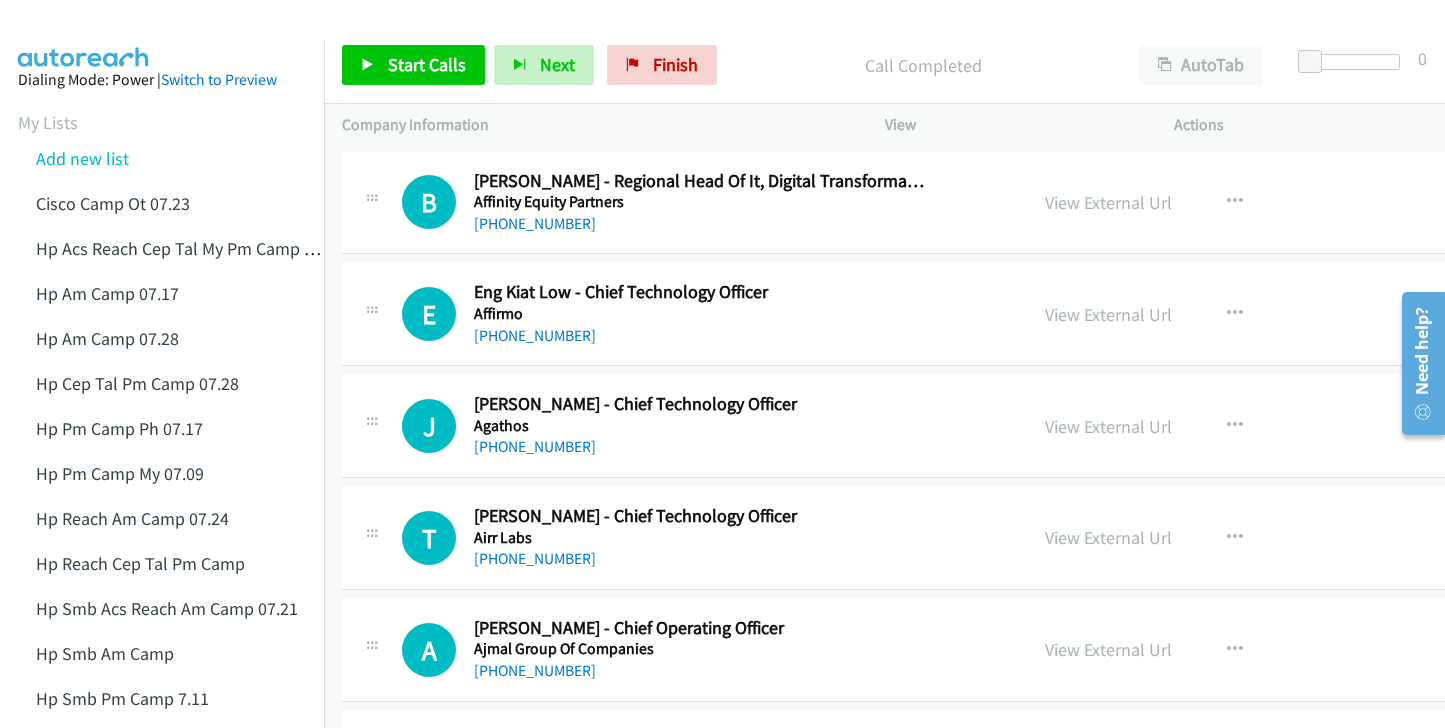 scroll, scrollTop: 2600, scrollLeft: 0, axis: vertical 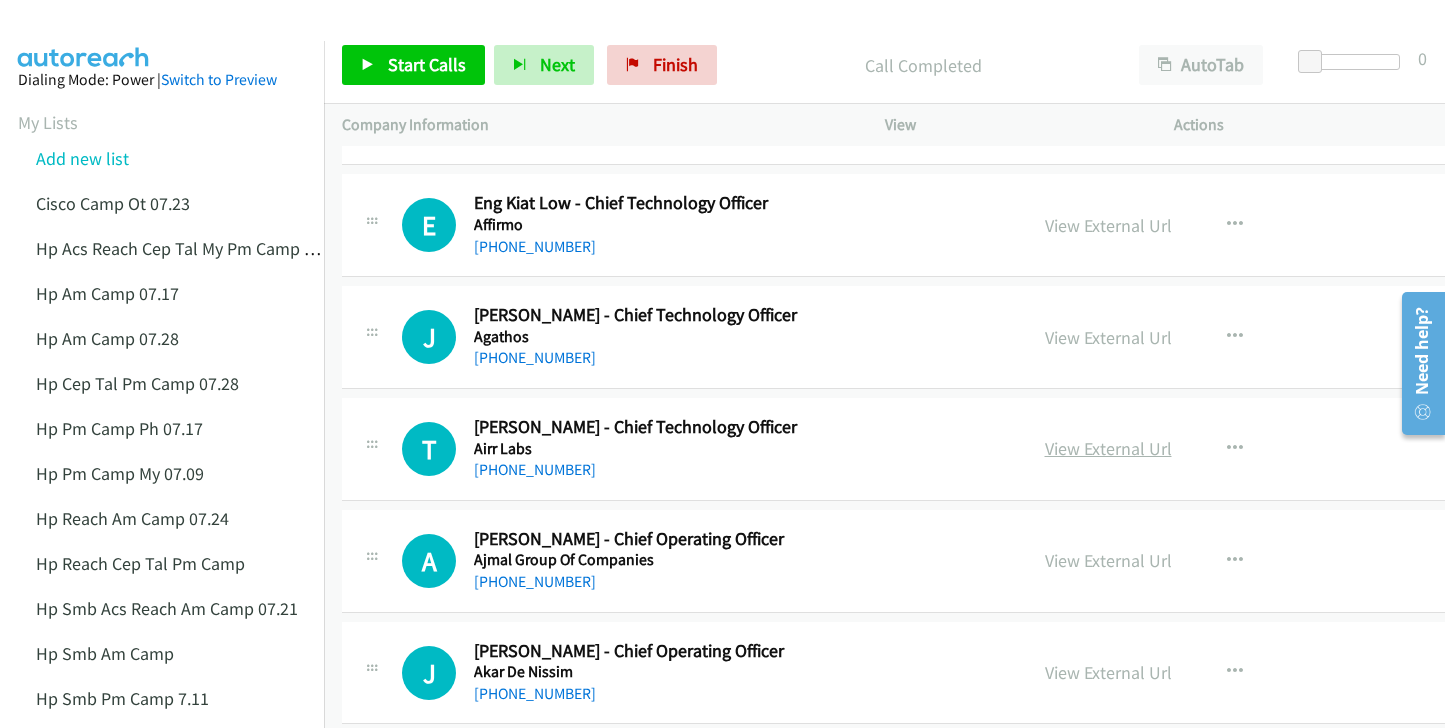 click on "View External Url" at bounding box center [1108, 448] 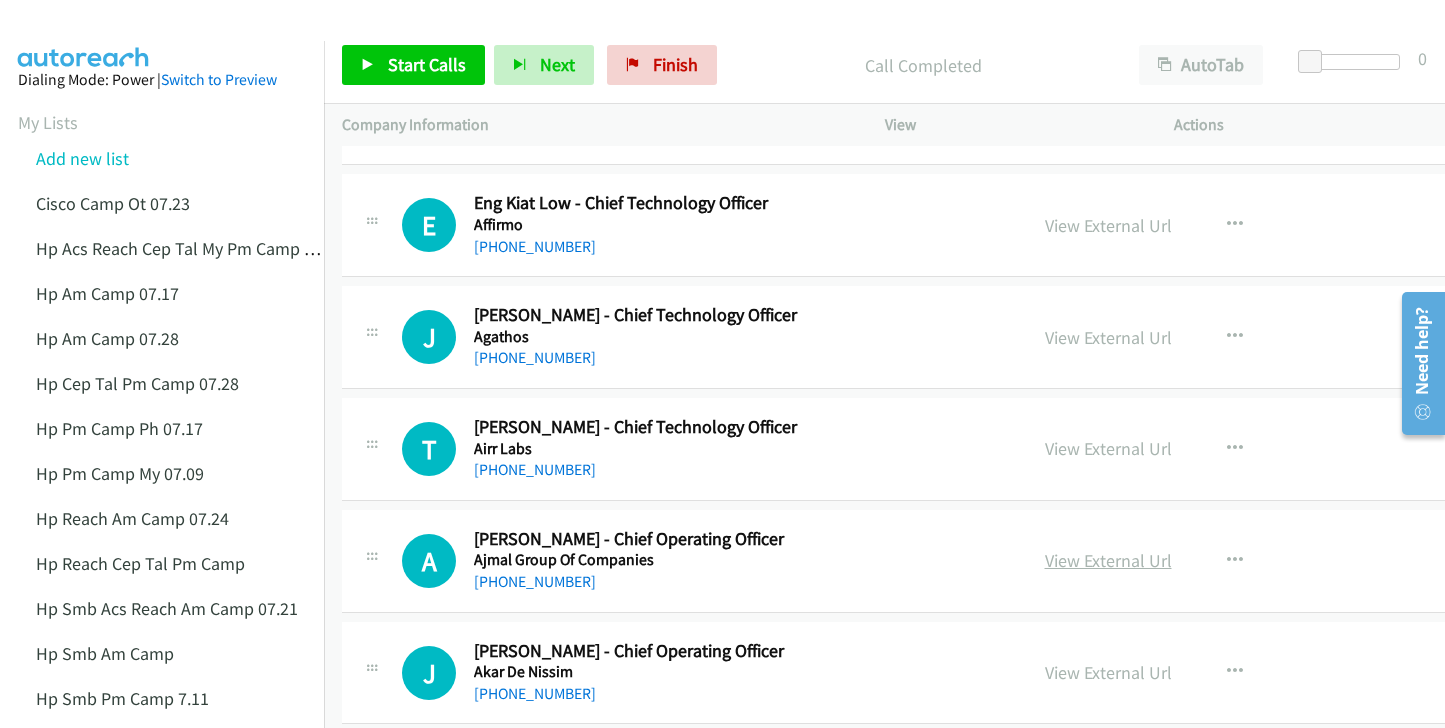 click on "View External Url" at bounding box center [1108, 560] 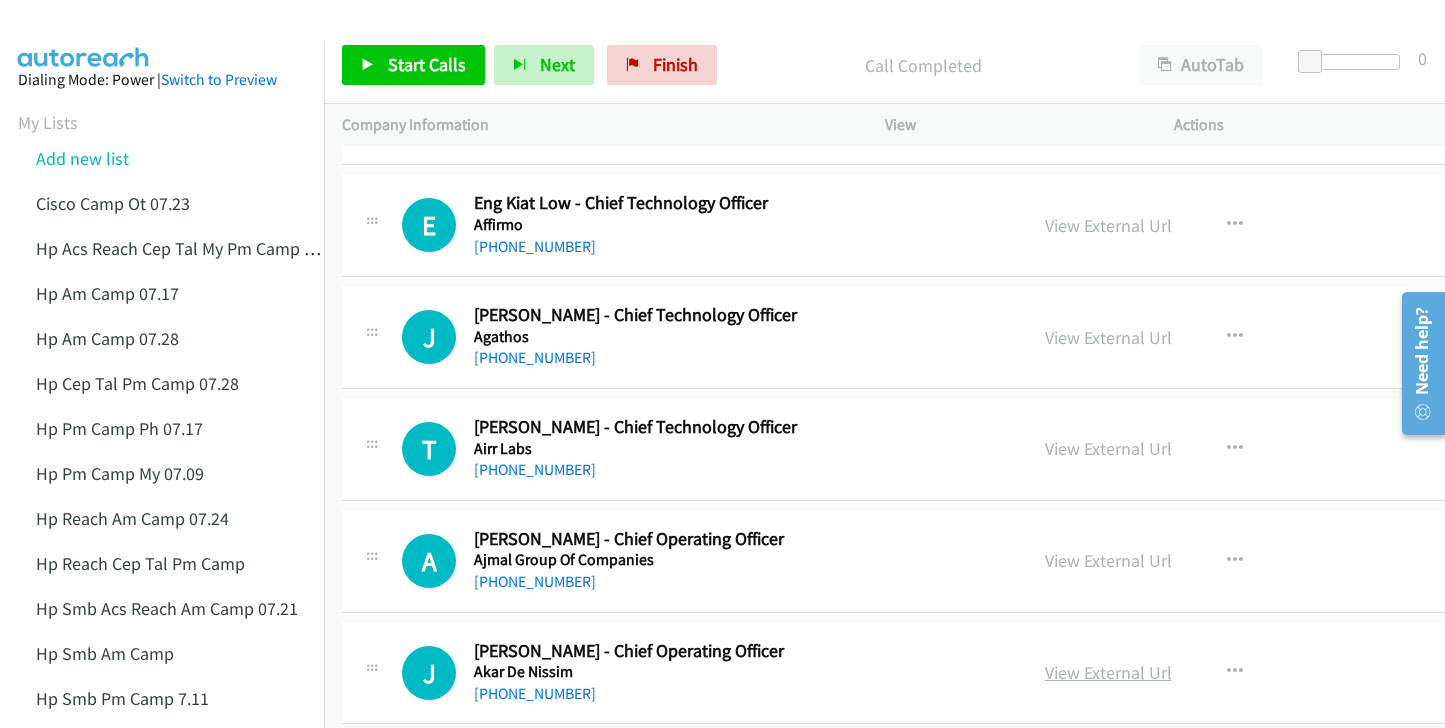 click on "View External Url" at bounding box center [1108, 672] 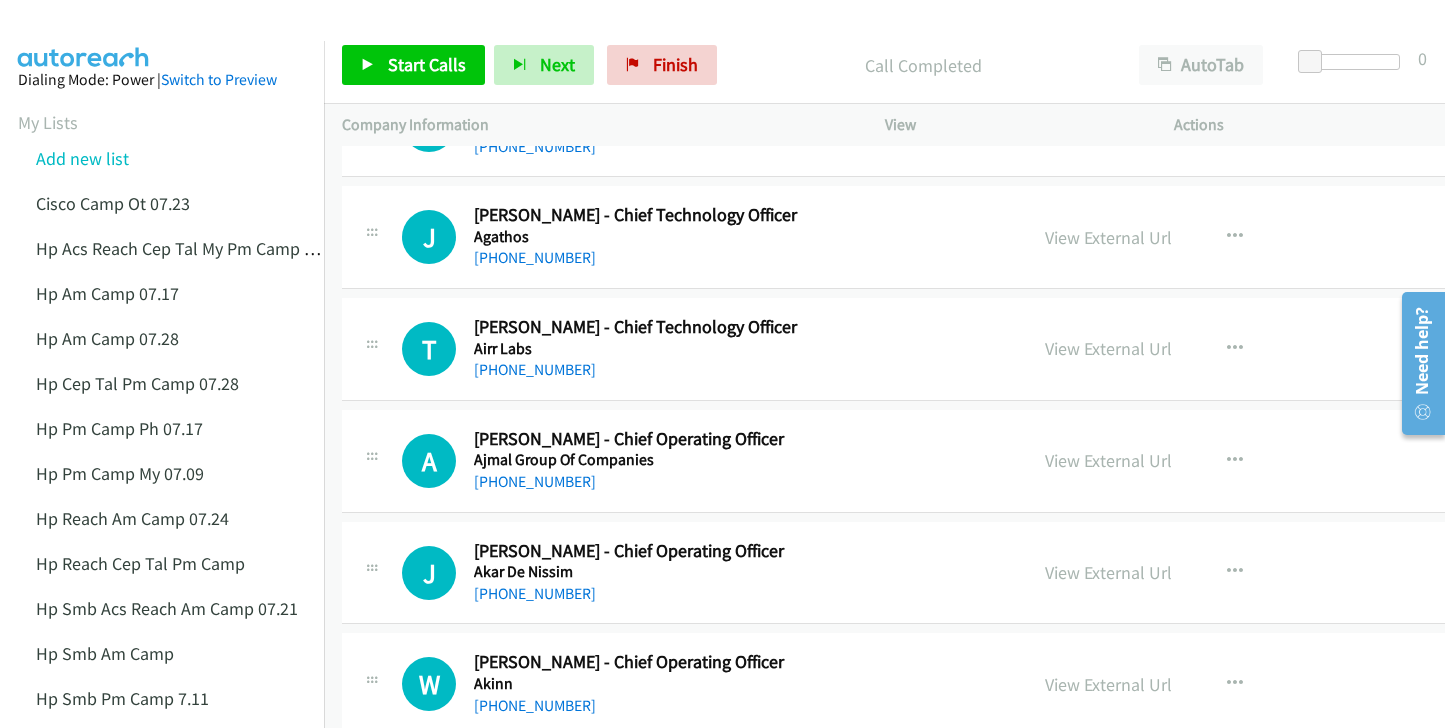 scroll, scrollTop: 2800, scrollLeft: 0, axis: vertical 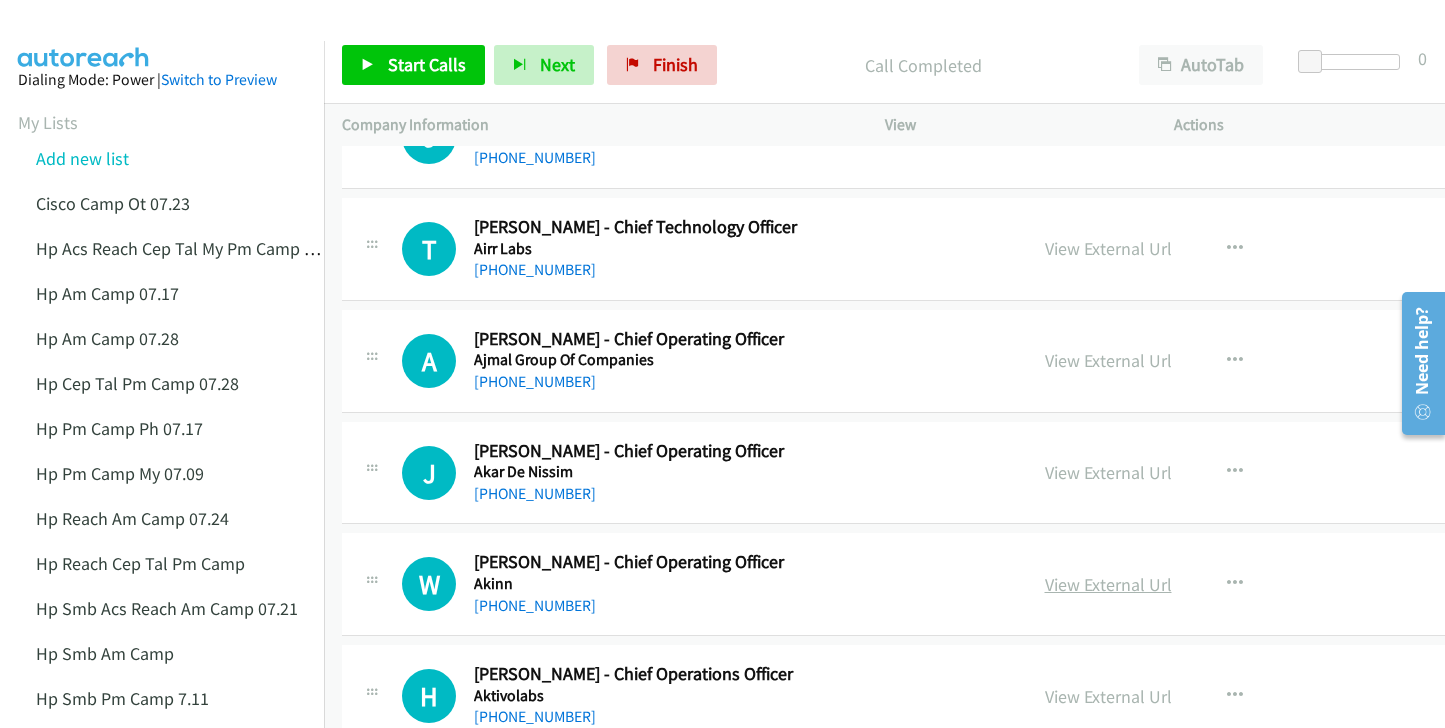 click on "View External Url" at bounding box center [1108, 584] 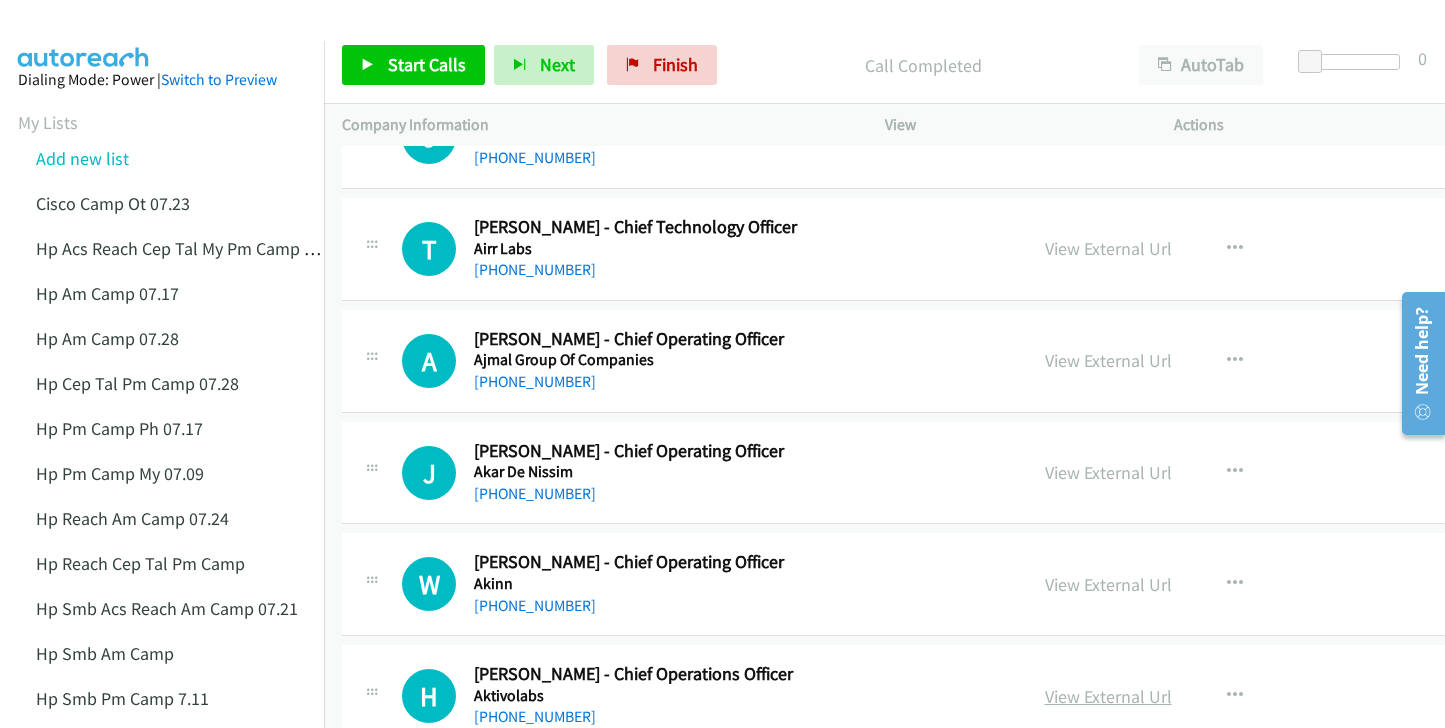 click on "View External Url" at bounding box center [1108, 696] 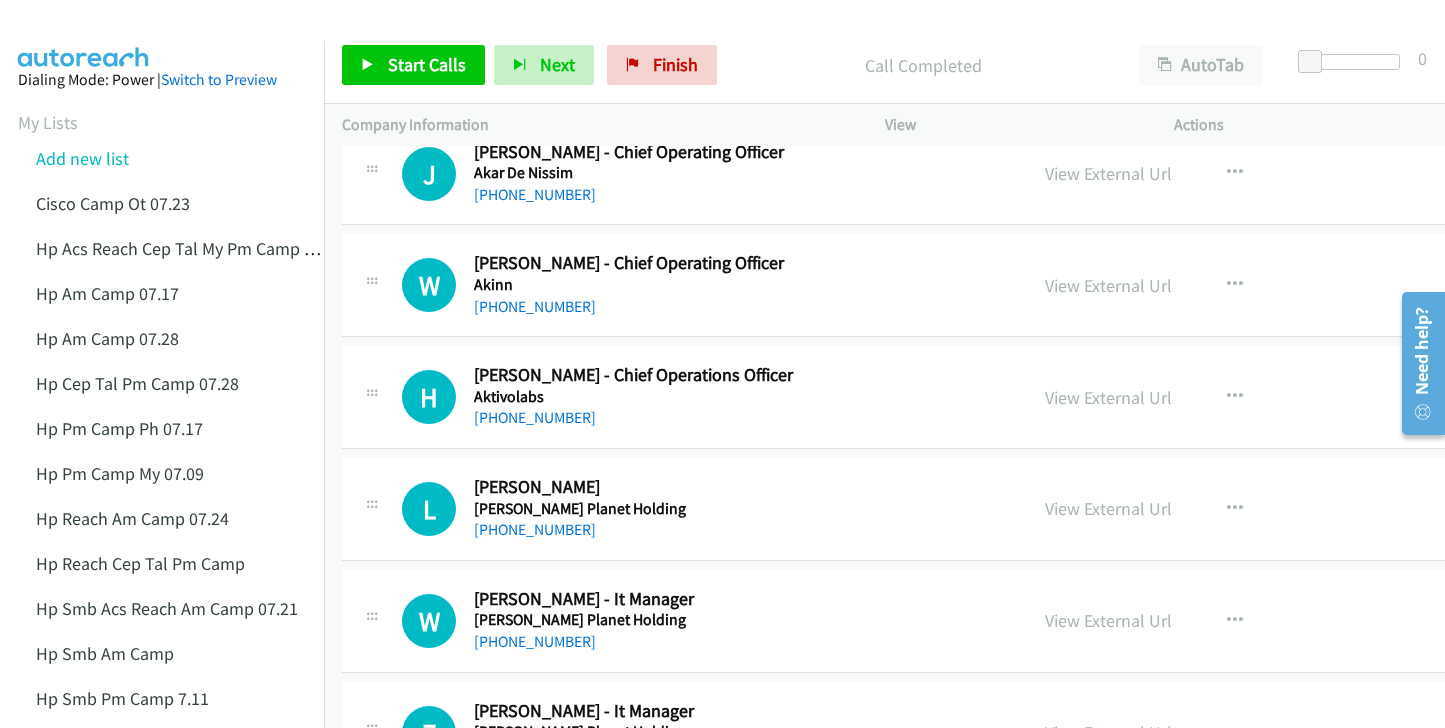 scroll, scrollTop: 3100, scrollLeft: 0, axis: vertical 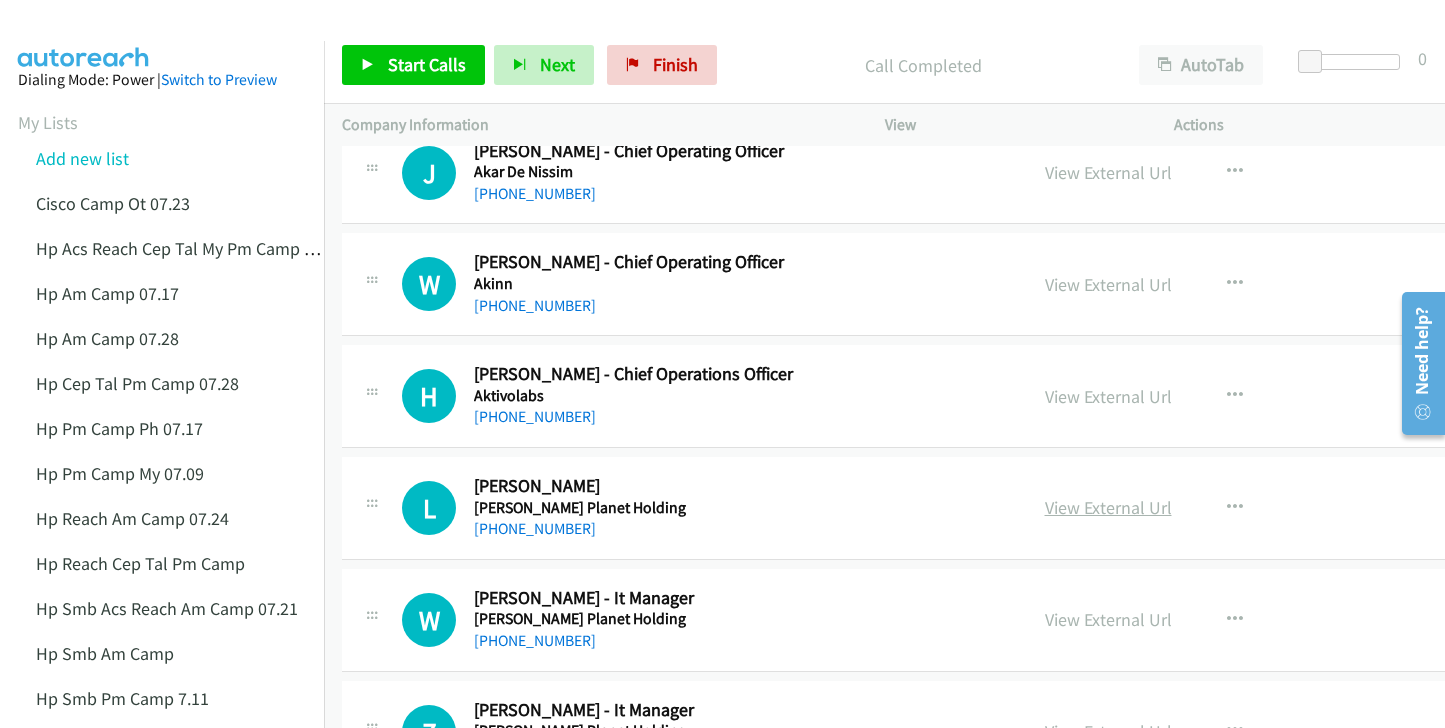 click on "View External Url" at bounding box center (1108, 507) 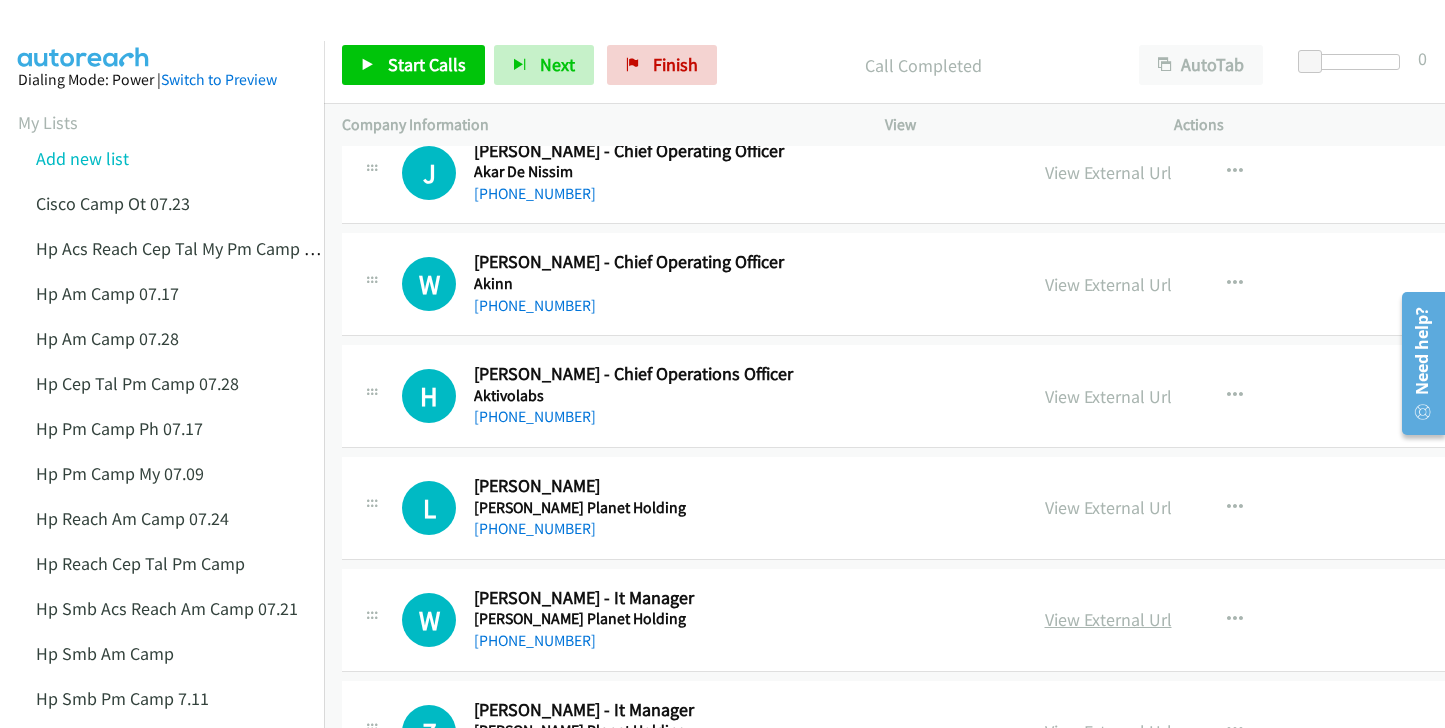 click on "View External Url" at bounding box center (1108, 619) 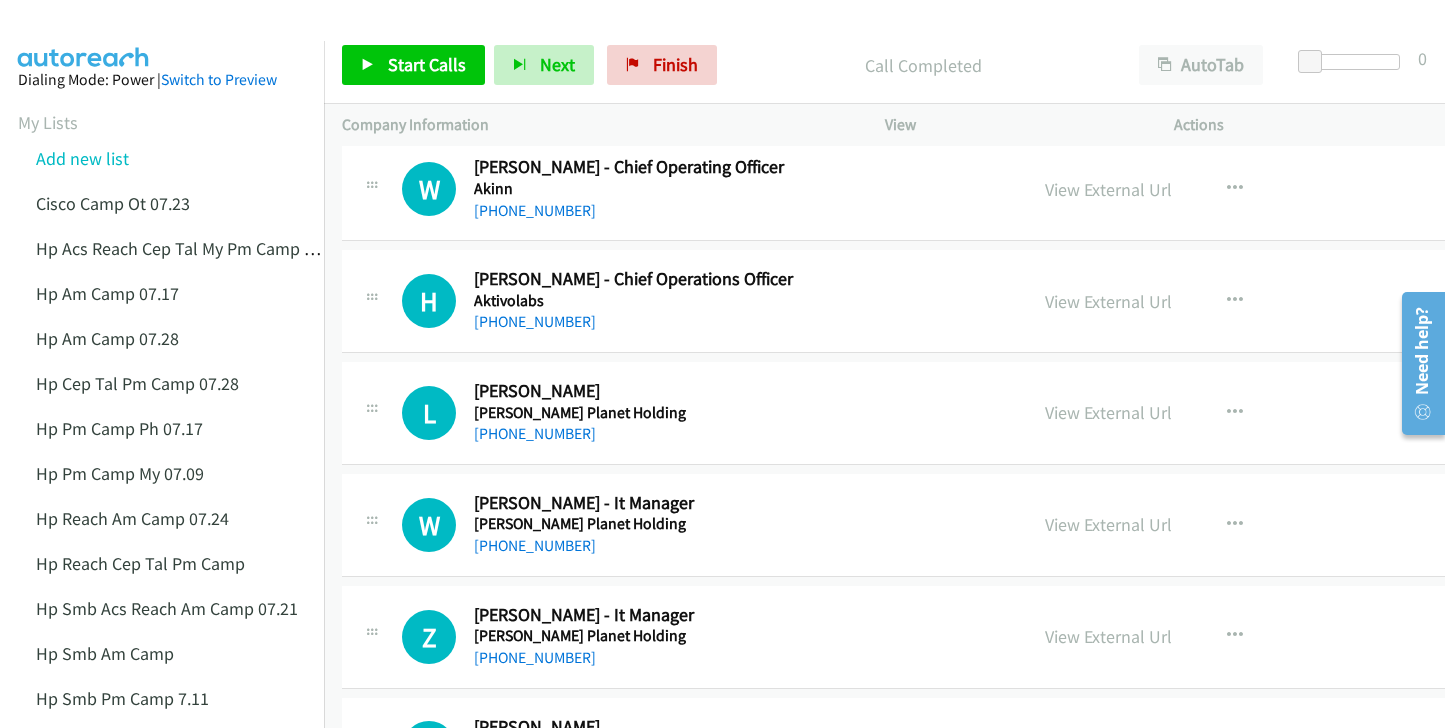 scroll, scrollTop: 3200, scrollLeft: 0, axis: vertical 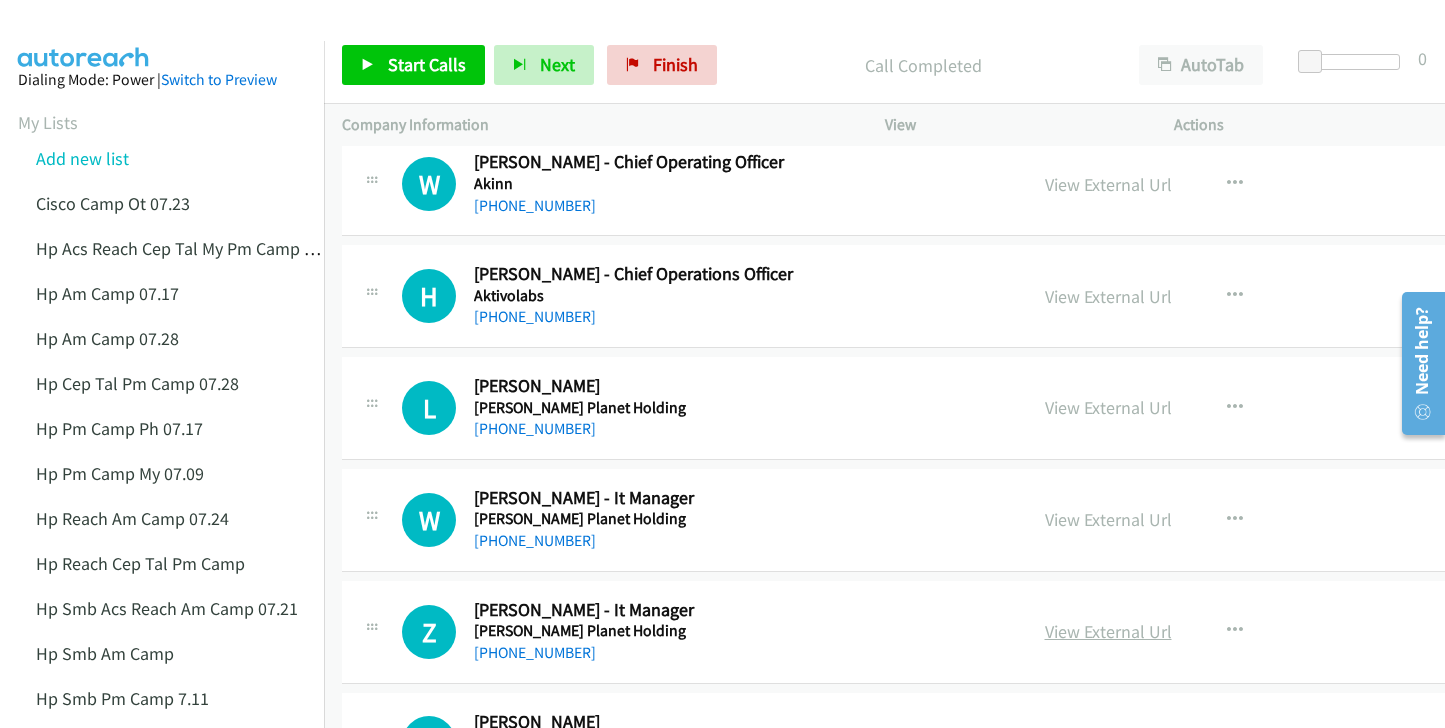 click on "View External Url" at bounding box center [1108, 631] 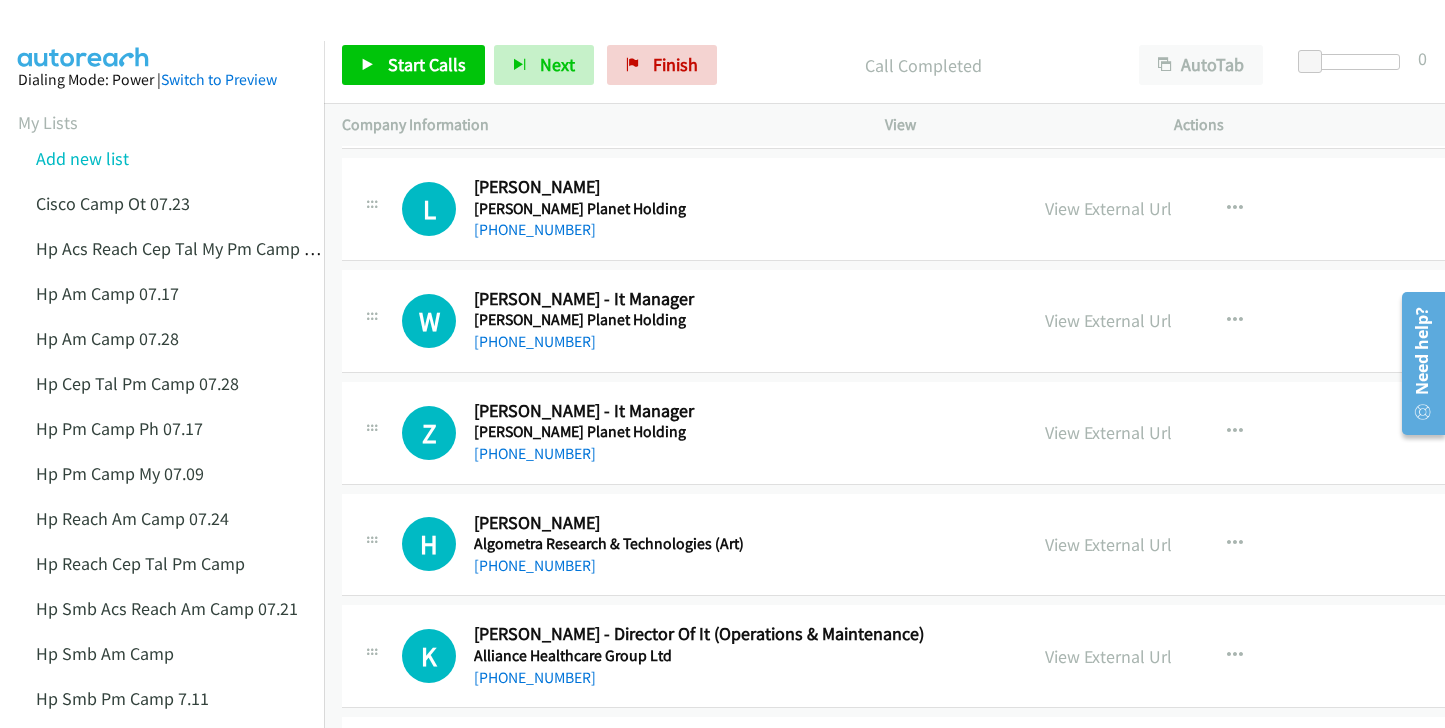 scroll, scrollTop: 3400, scrollLeft: 0, axis: vertical 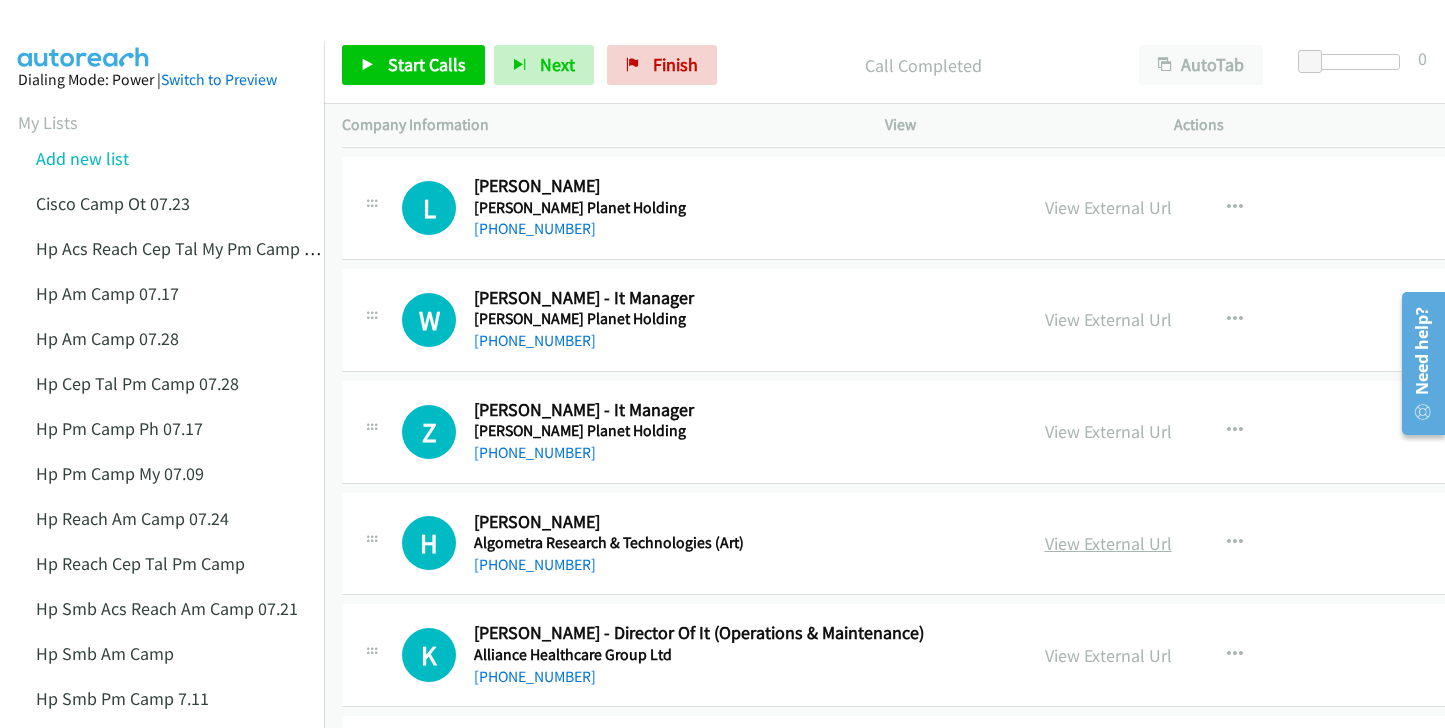 click on "View External Url" at bounding box center (1108, 543) 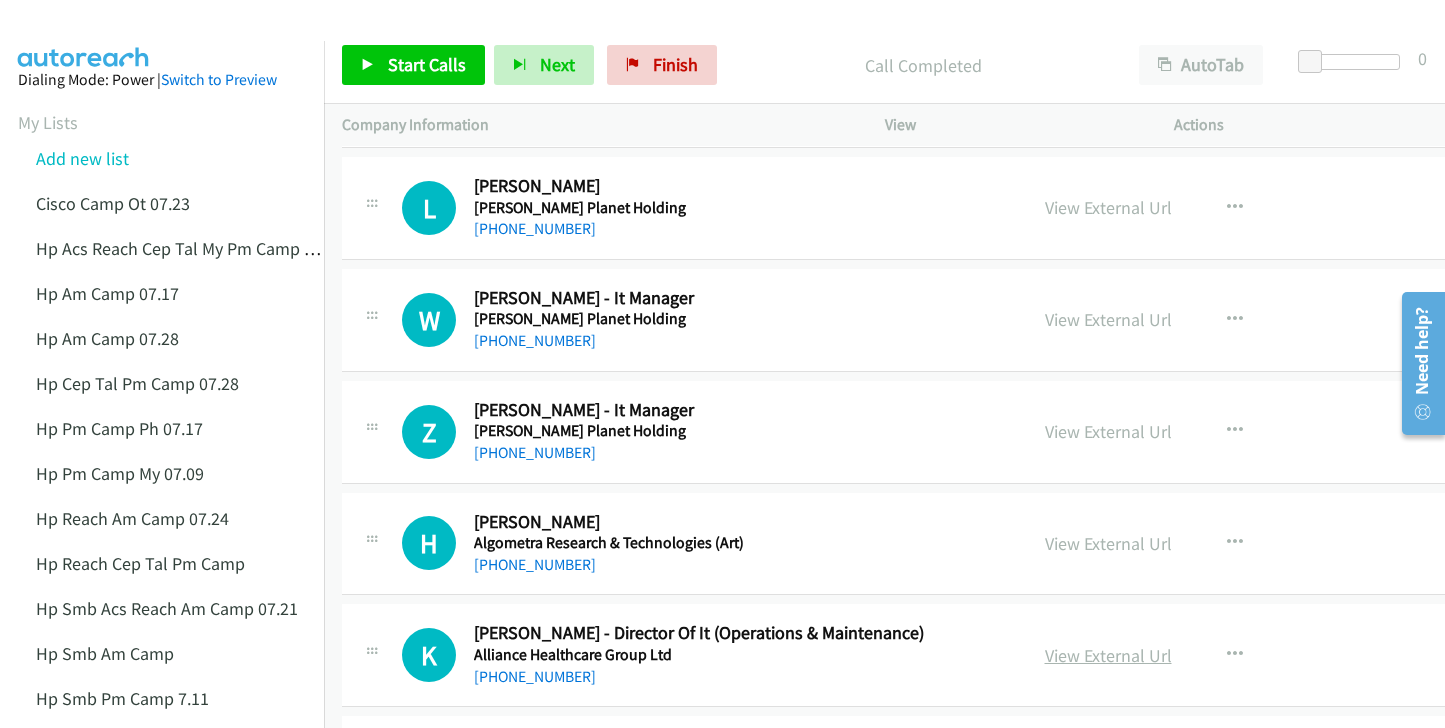 click on "View External Url" at bounding box center [1108, 655] 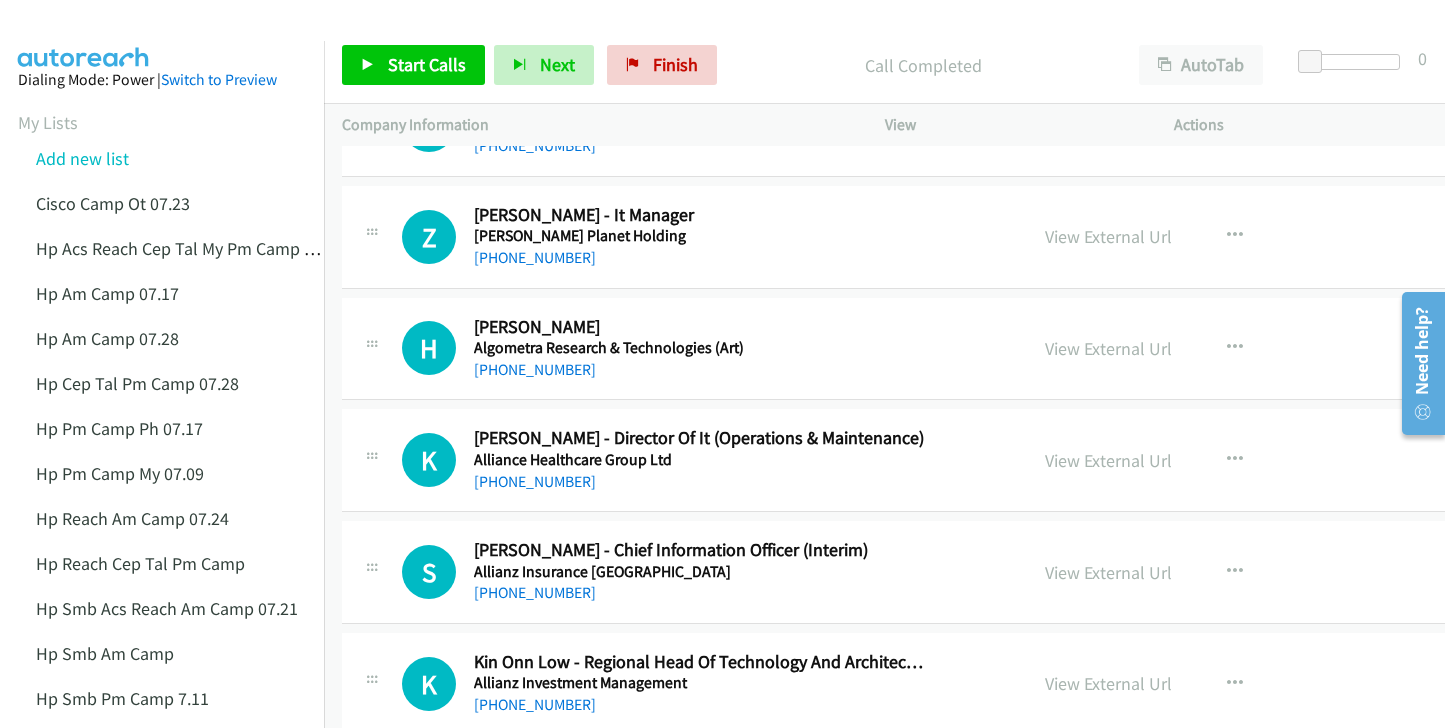 scroll, scrollTop: 3600, scrollLeft: 0, axis: vertical 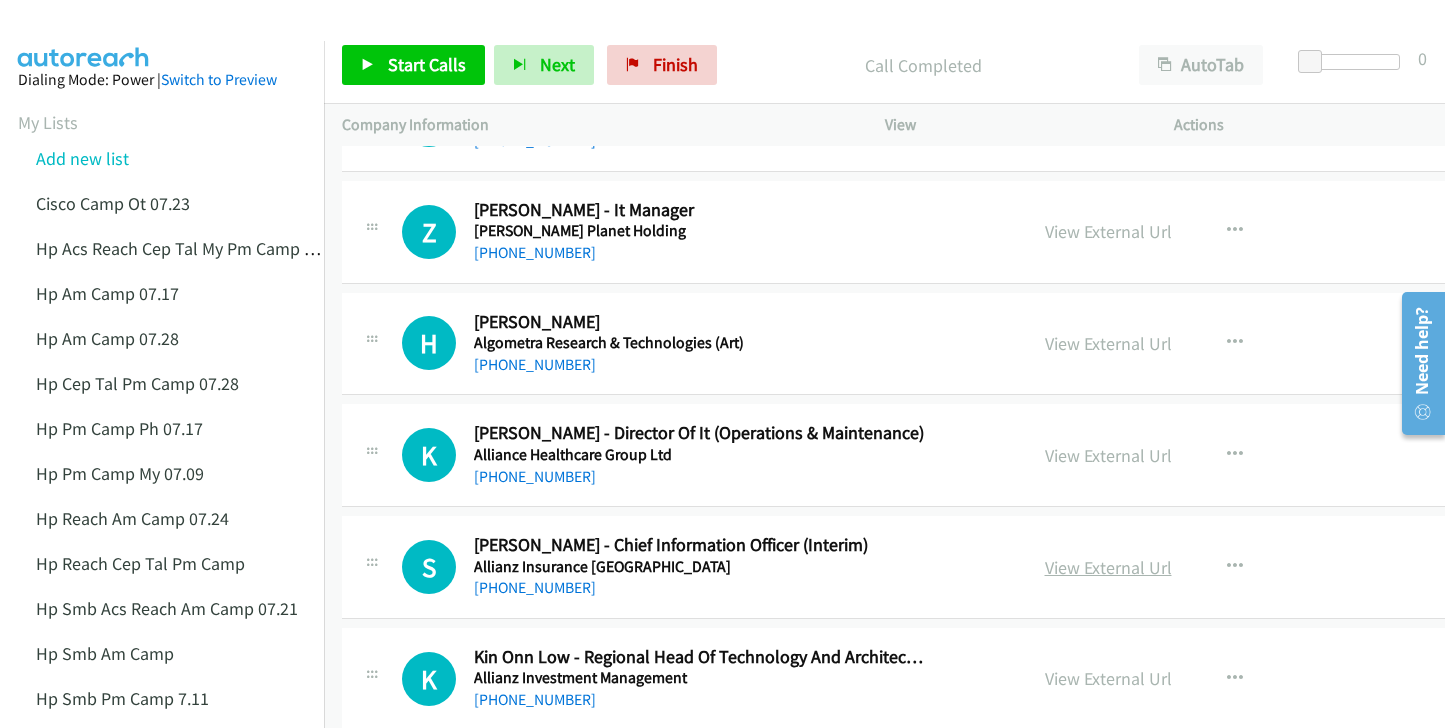 click on "View External Url" at bounding box center (1108, 567) 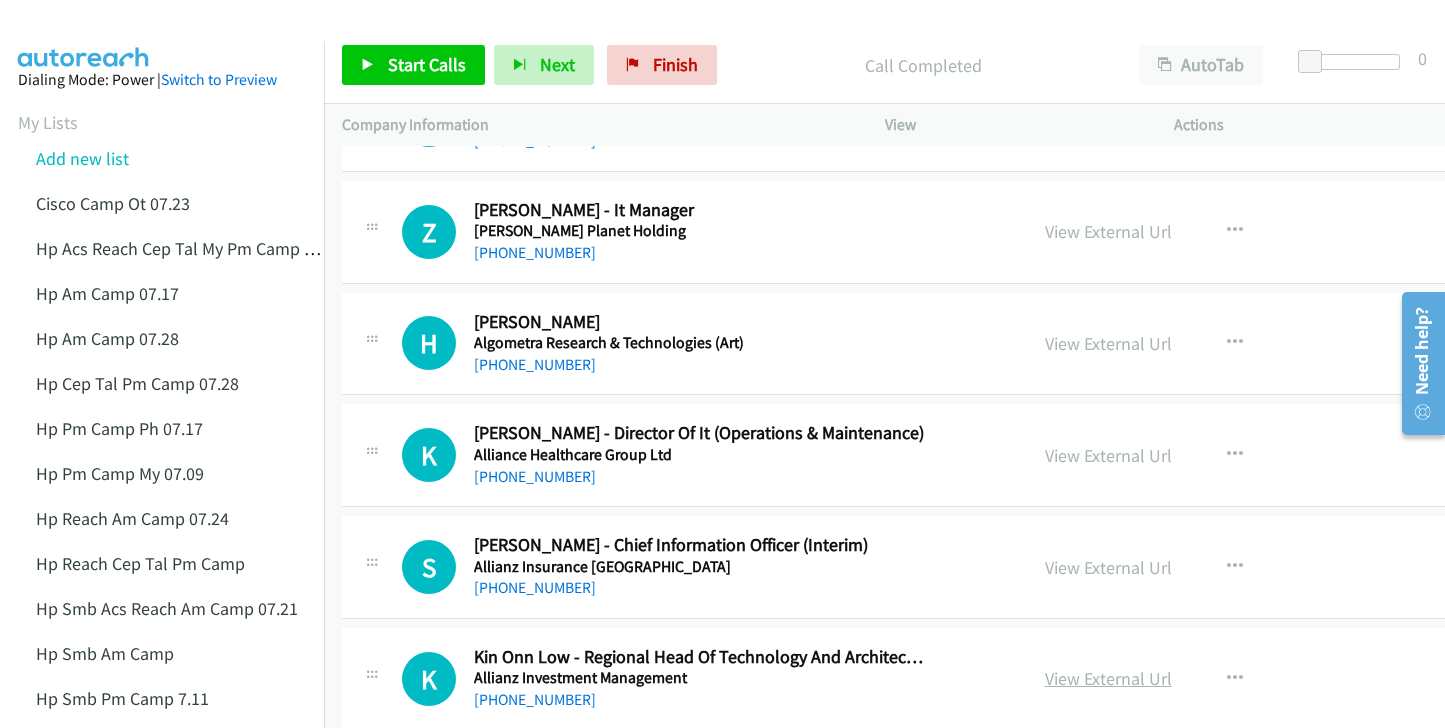 click on "View External Url" at bounding box center (1108, 678) 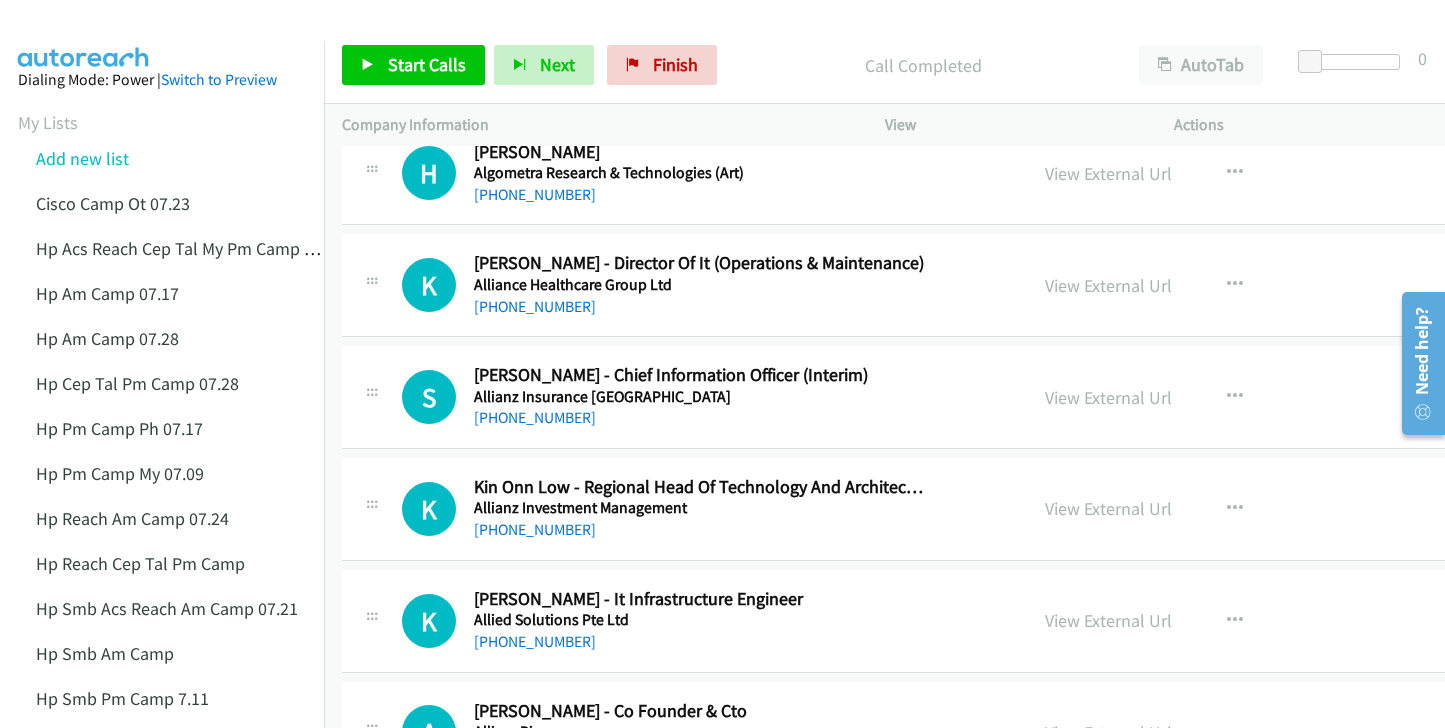 scroll, scrollTop: 3800, scrollLeft: 0, axis: vertical 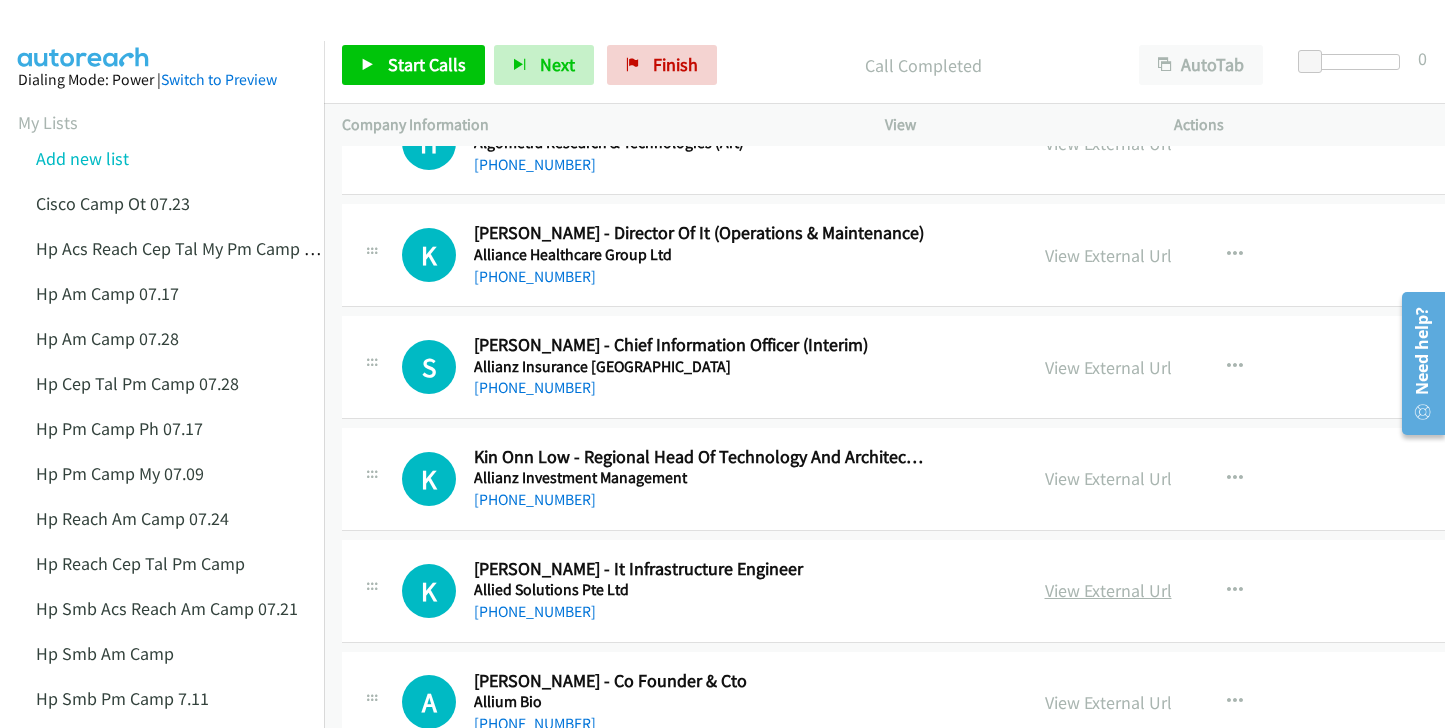 click on "View External Url" at bounding box center (1108, 590) 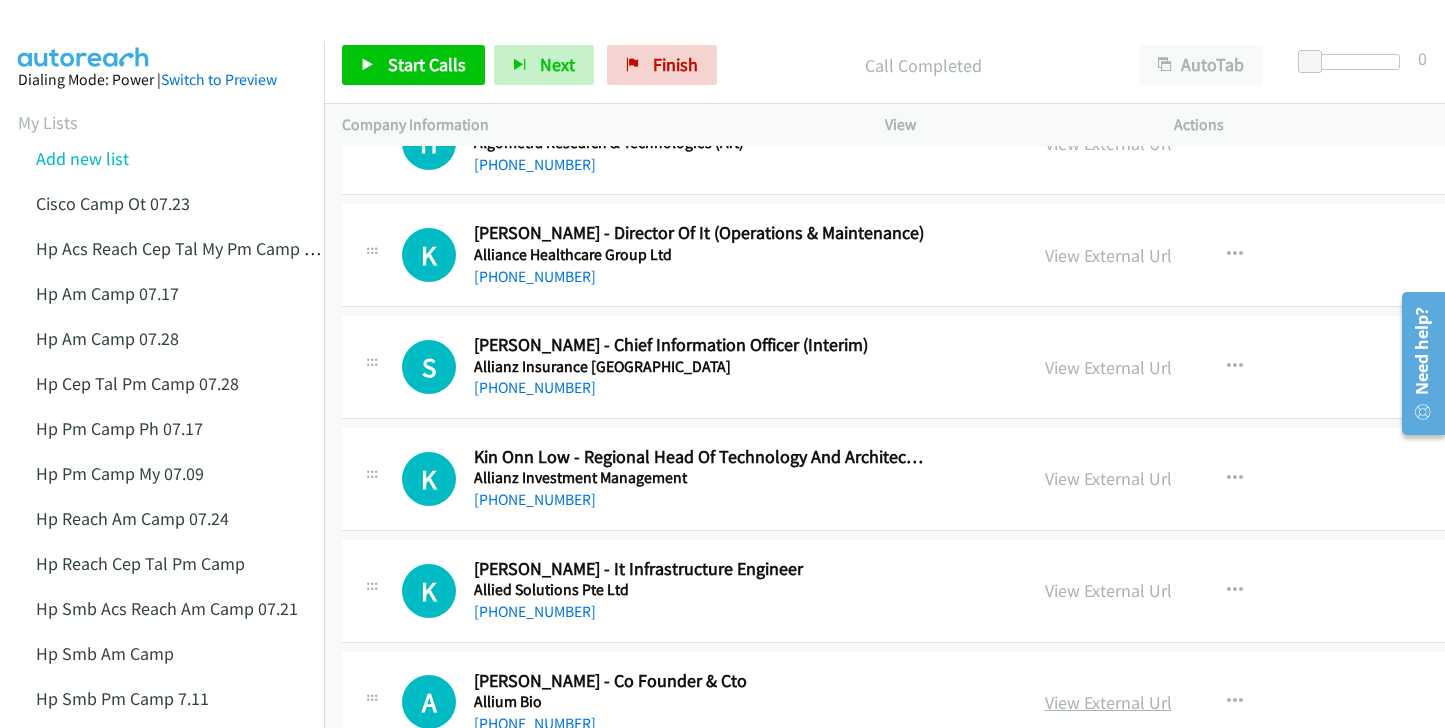 click on "View External Url" at bounding box center (1108, 702) 